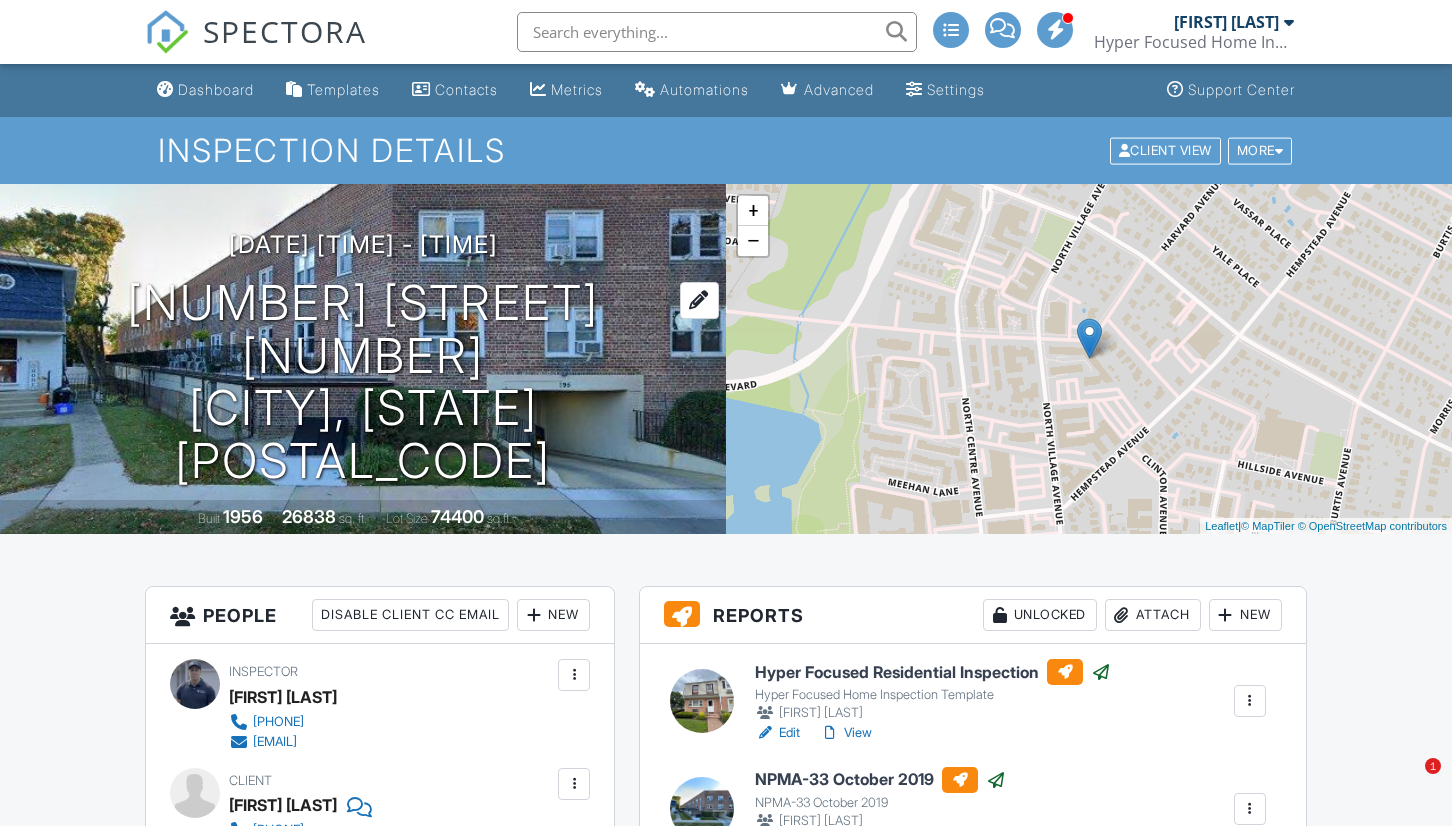 scroll, scrollTop: 0, scrollLeft: 0, axis: both 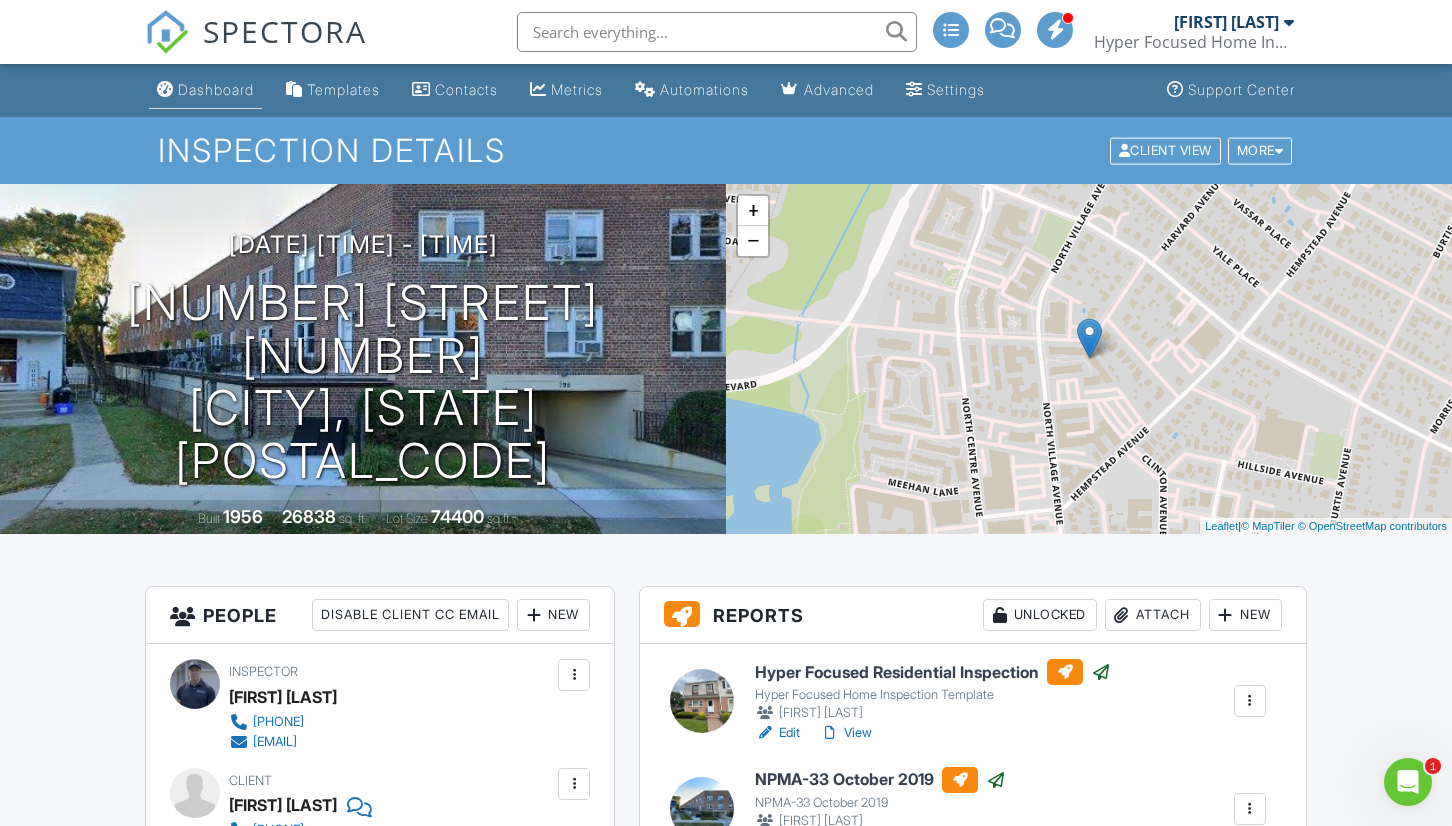 click on "Dashboard" at bounding box center [216, 89] 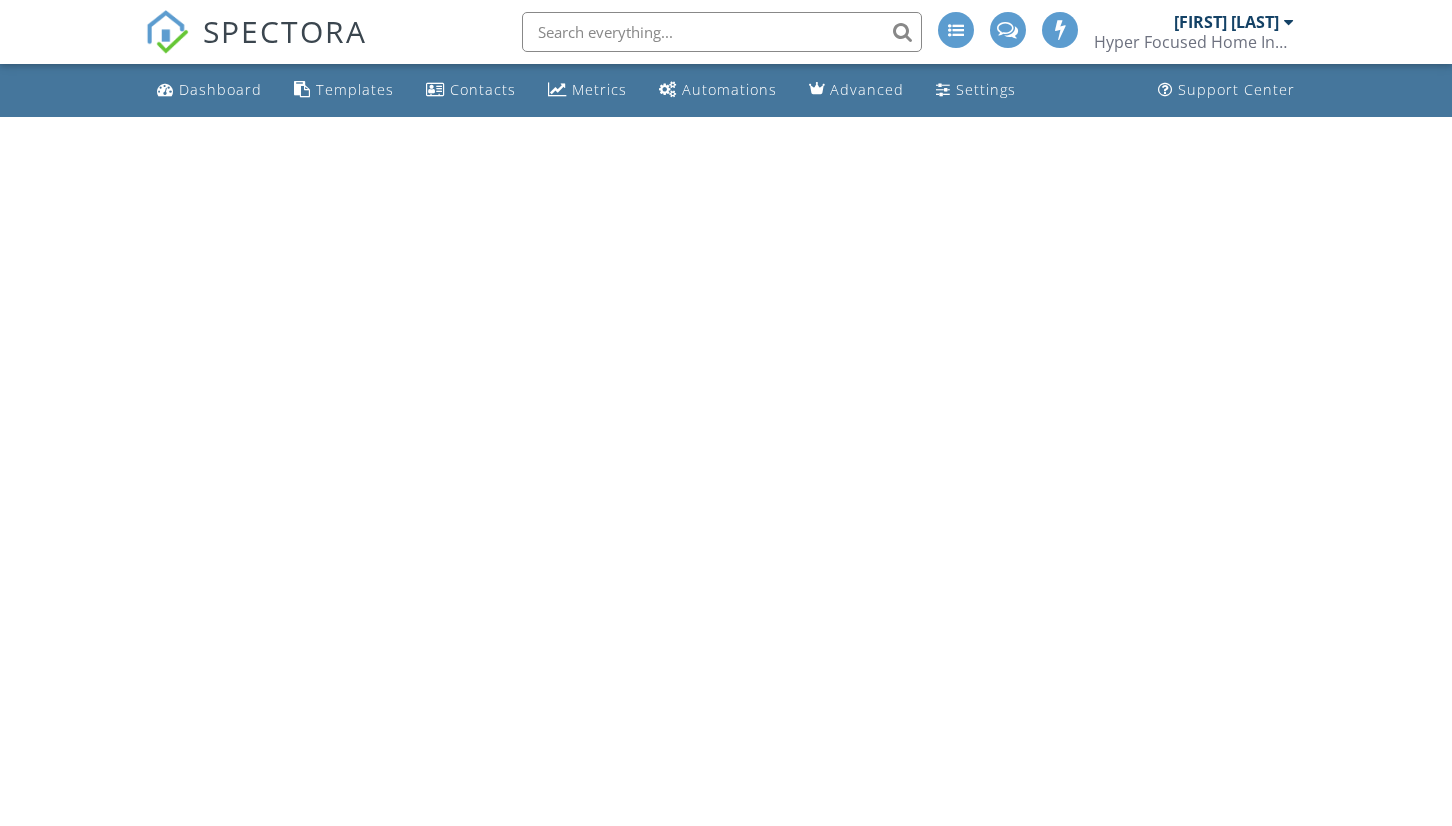 scroll, scrollTop: 0, scrollLeft: 0, axis: both 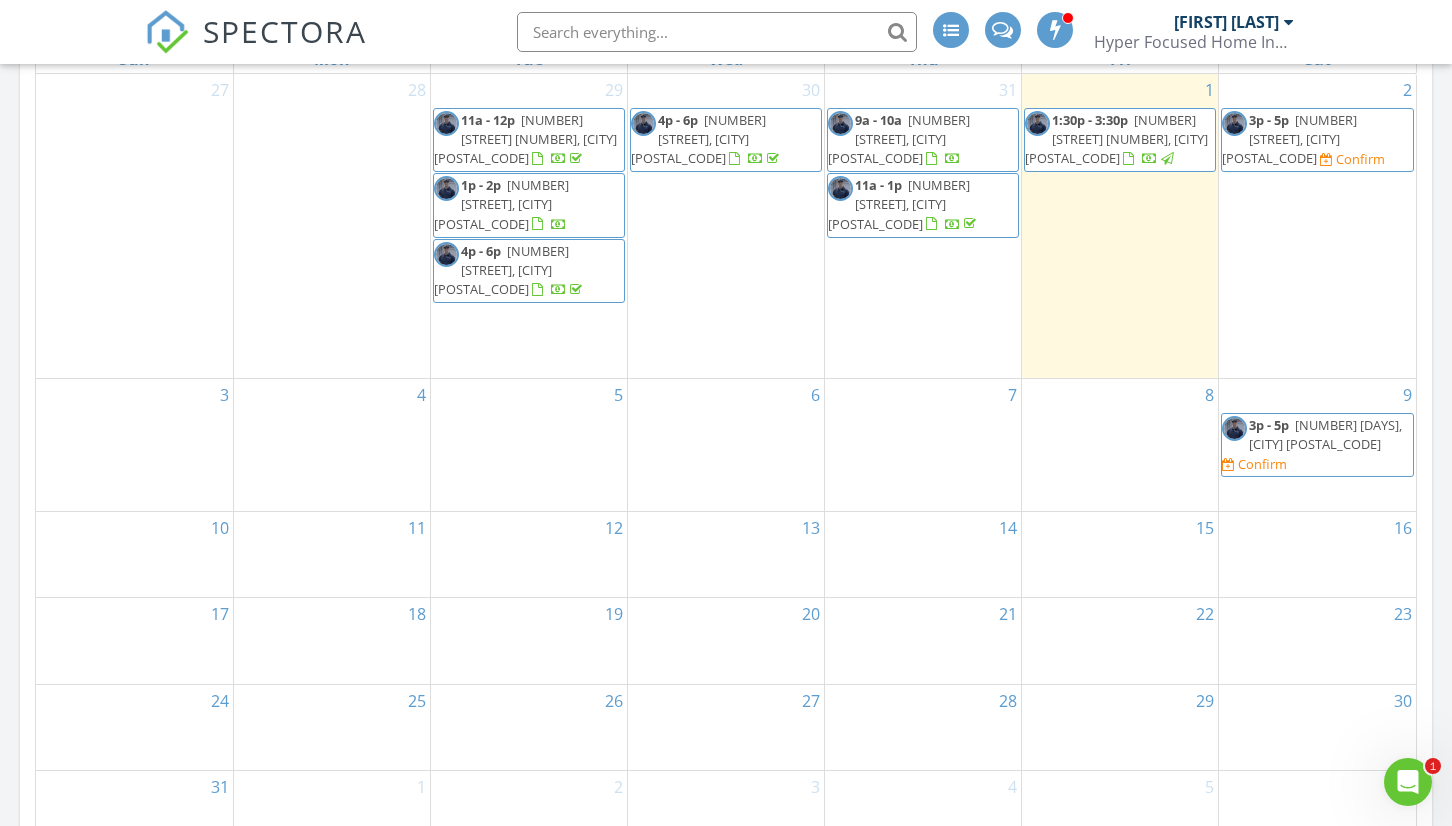 click on "3p - 5p" at bounding box center [1269, 425] 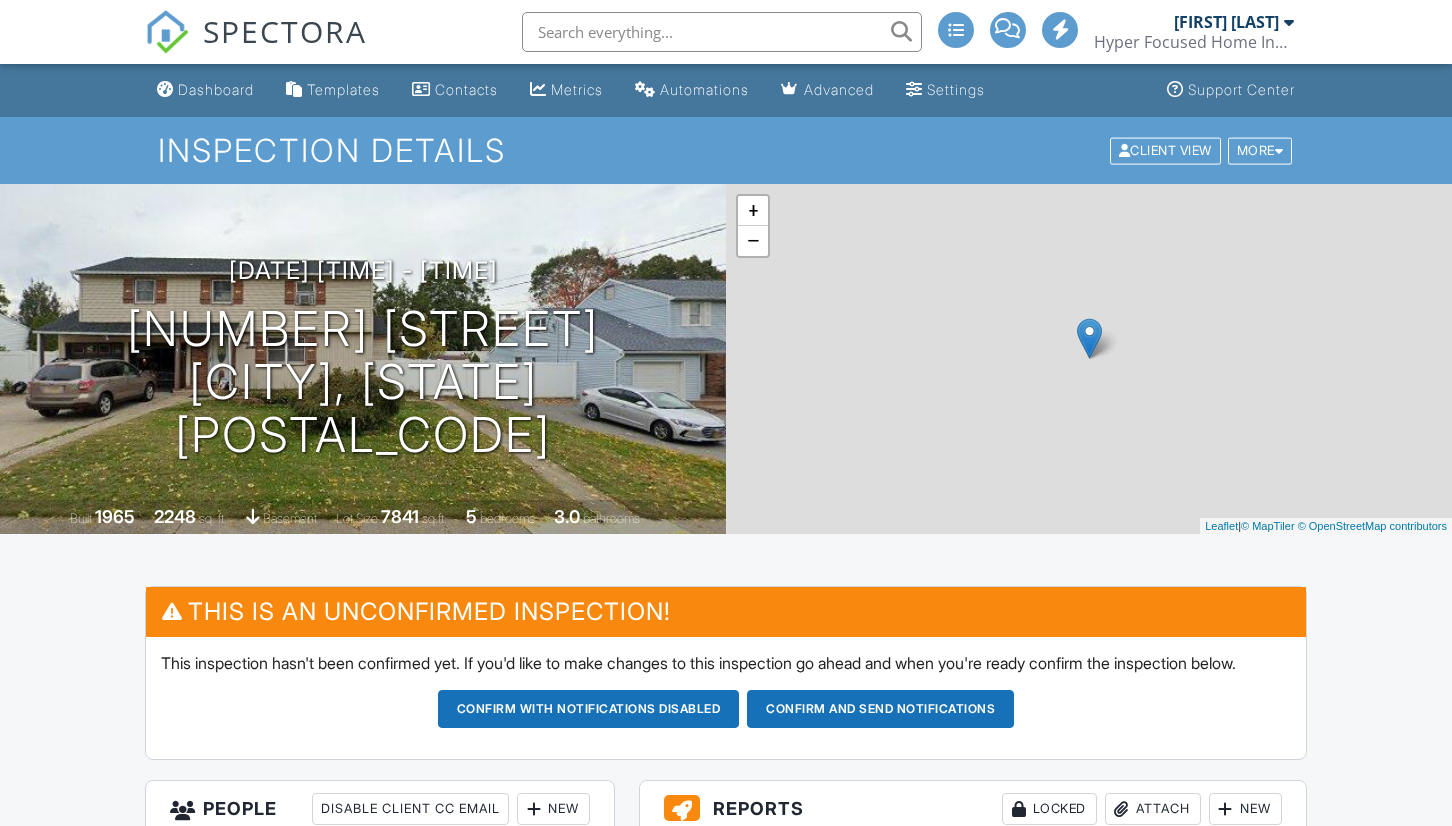 scroll, scrollTop: 0, scrollLeft: 0, axis: both 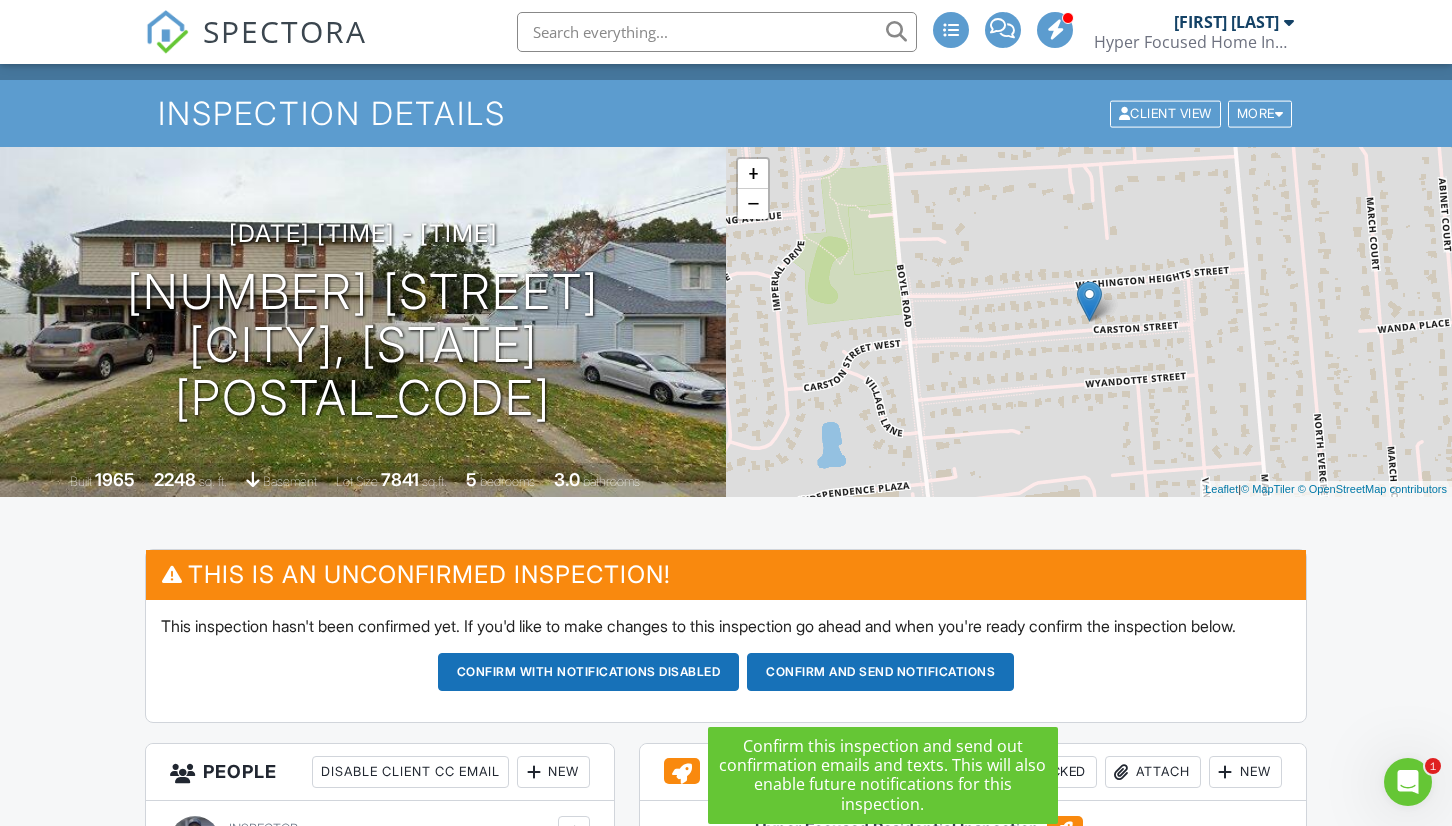 click on "Confirm and send notifications" at bounding box center (589, 672) 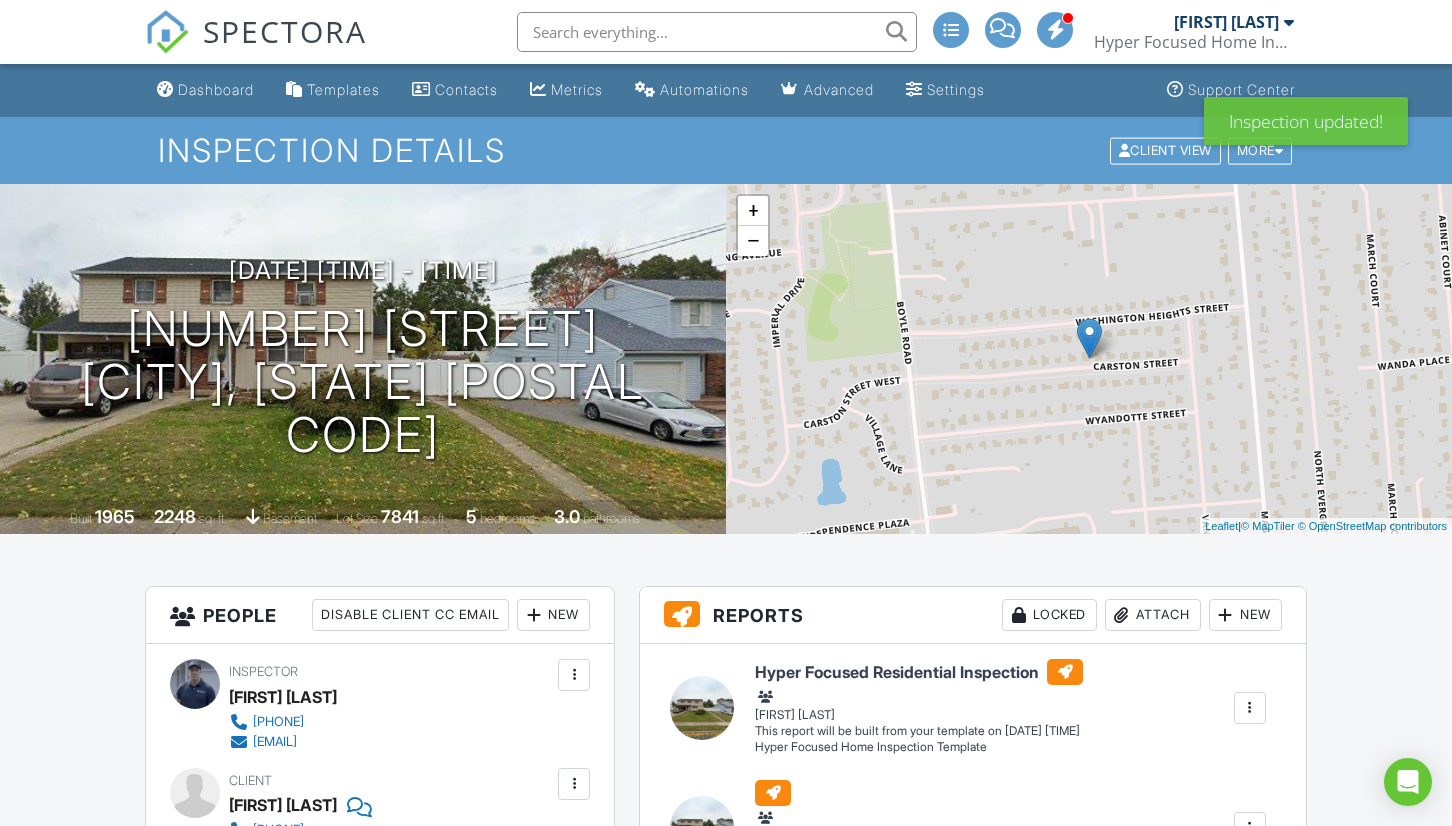 scroll, scrollTop: 0, scrollLeft: 0, axis: both 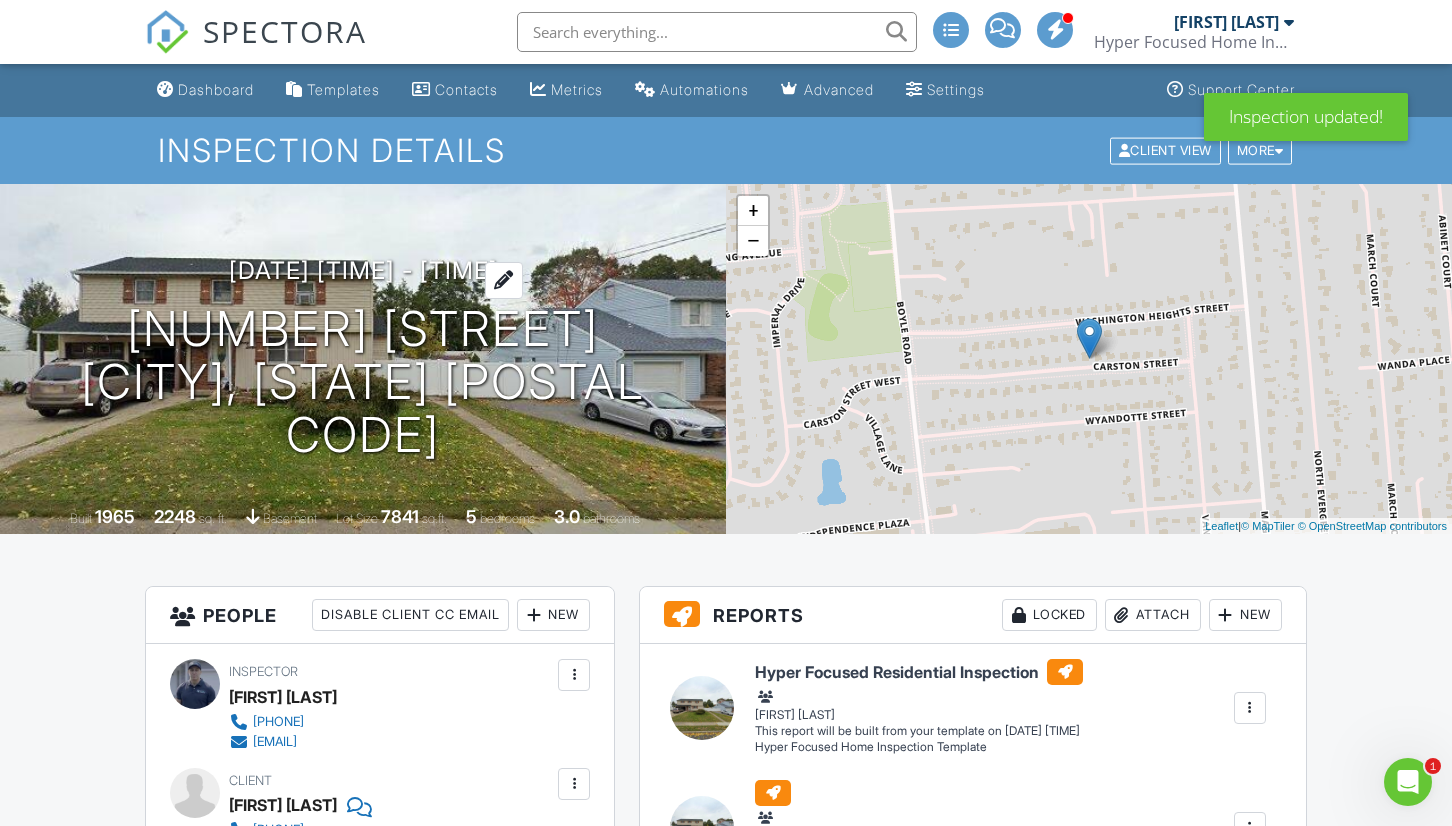 click at bounding box center [504, 280] 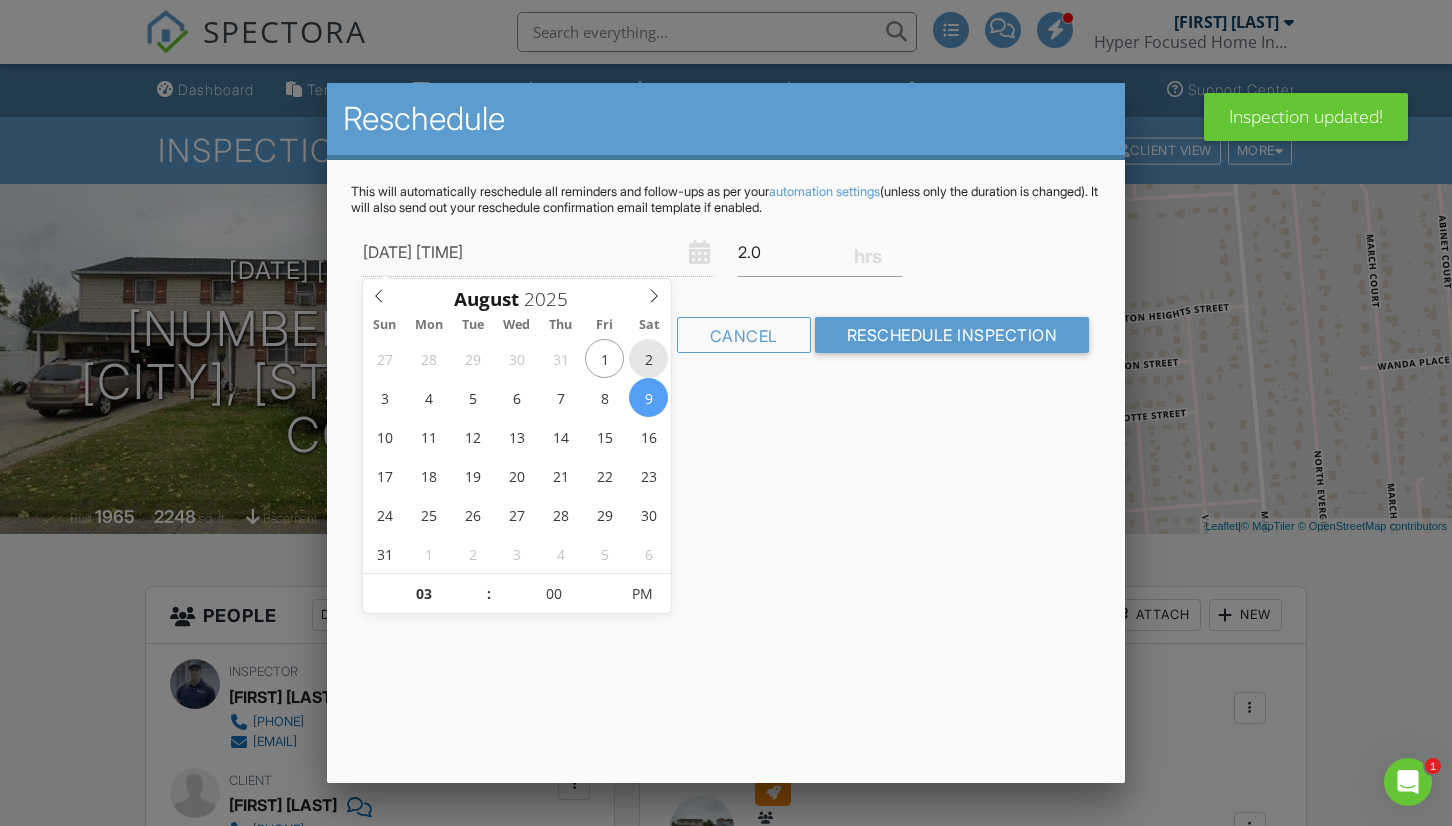 type on "08/02/2025 3:00 PM" 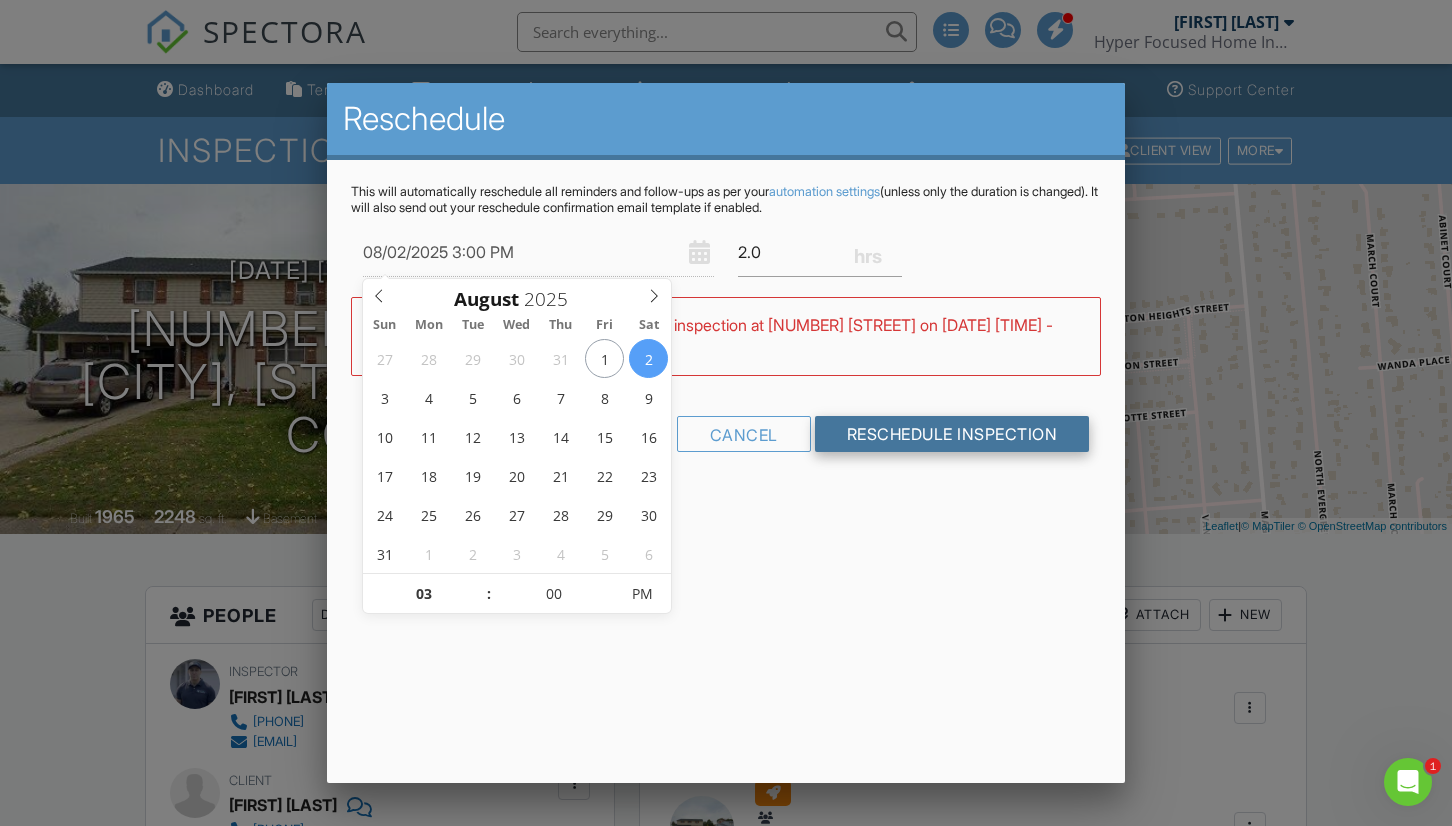 click on "Reschedule Inspection" at bounding box center [952, 434] 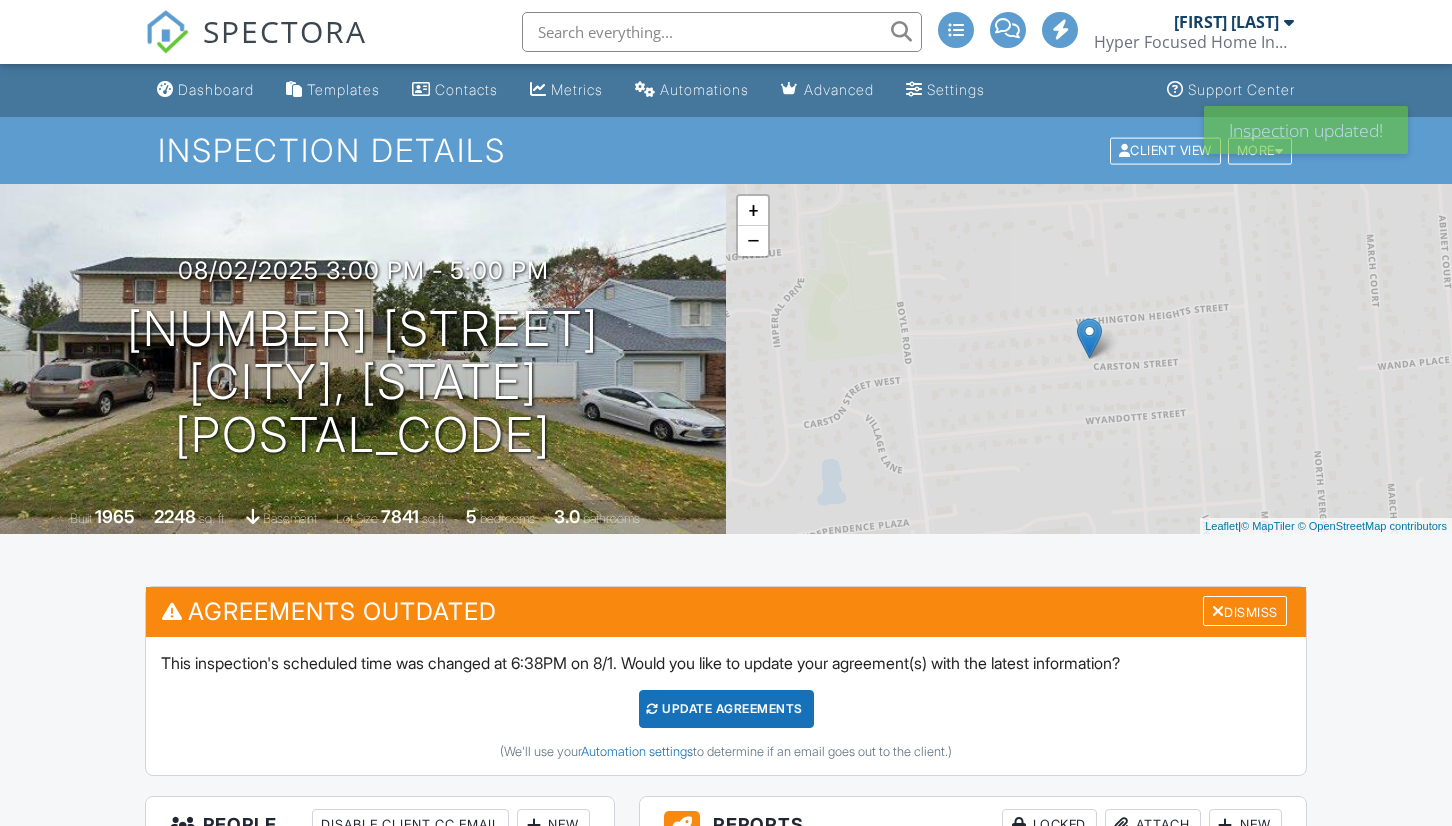 scroll, scrollTop: 0, scrollLeft: 0, axis: both 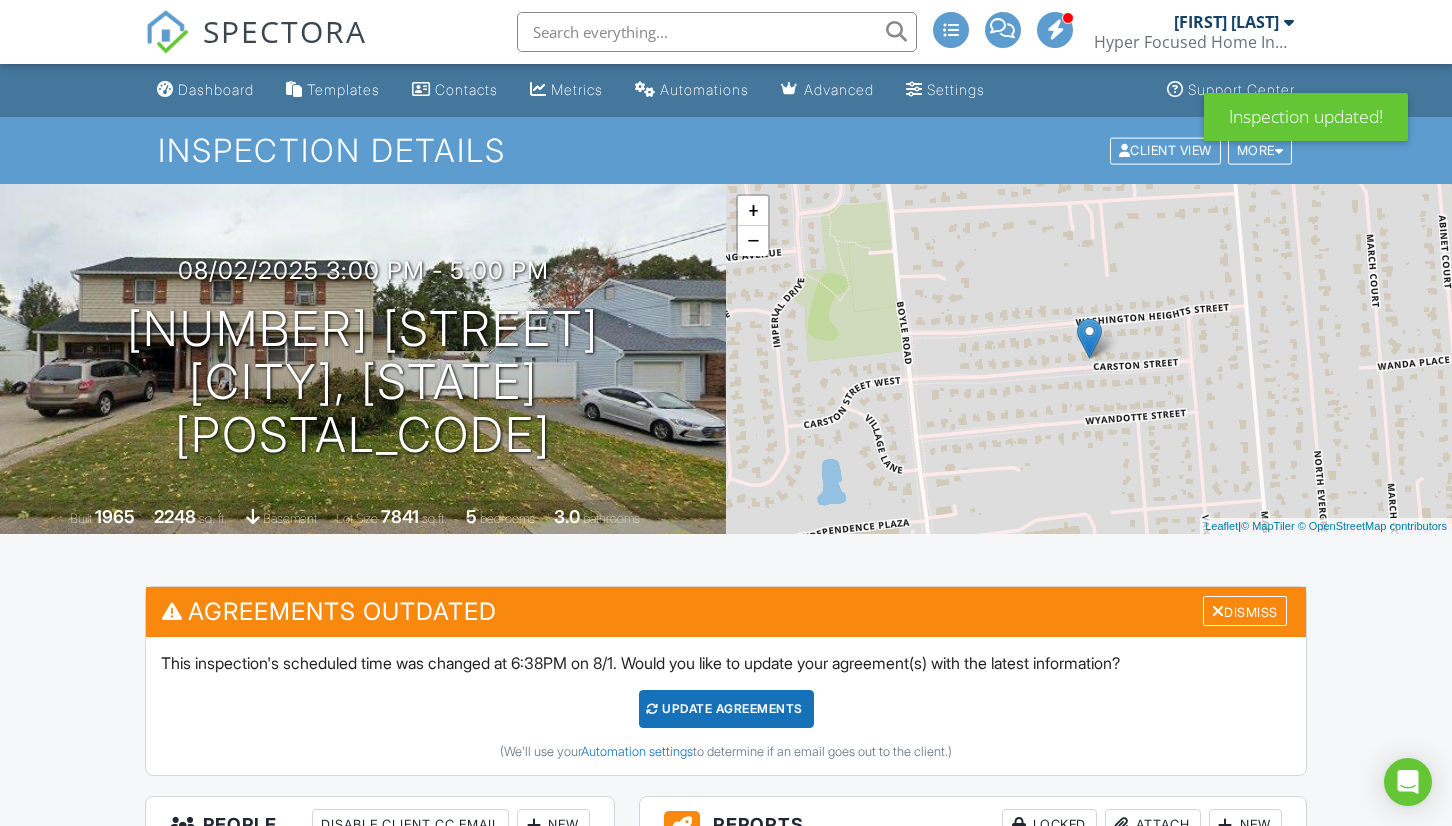 click on "Update Agreements" at bounding box center (726, 709) 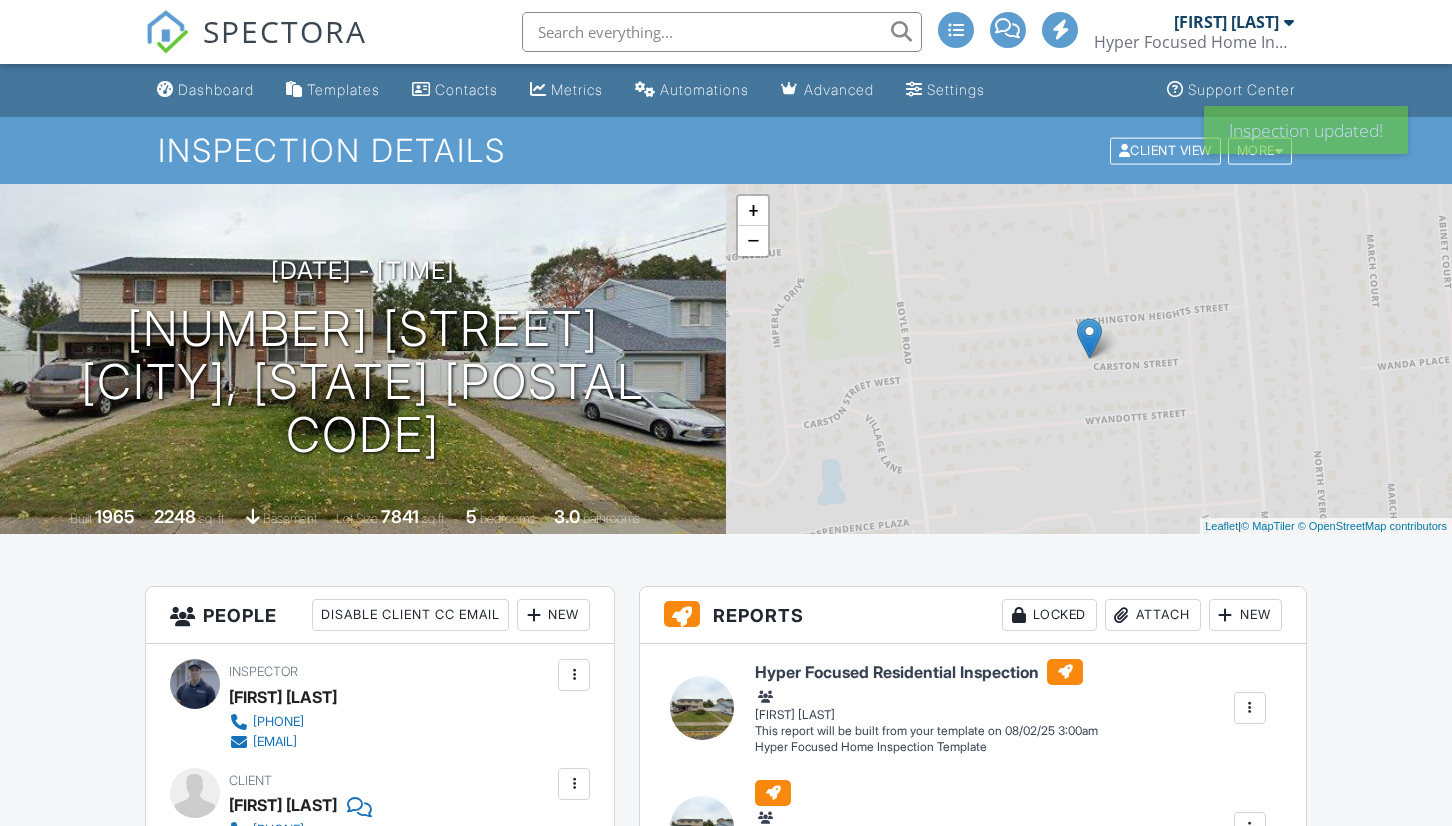 scroll, scrollTop: 0, scrollLeft: 0, axis: both 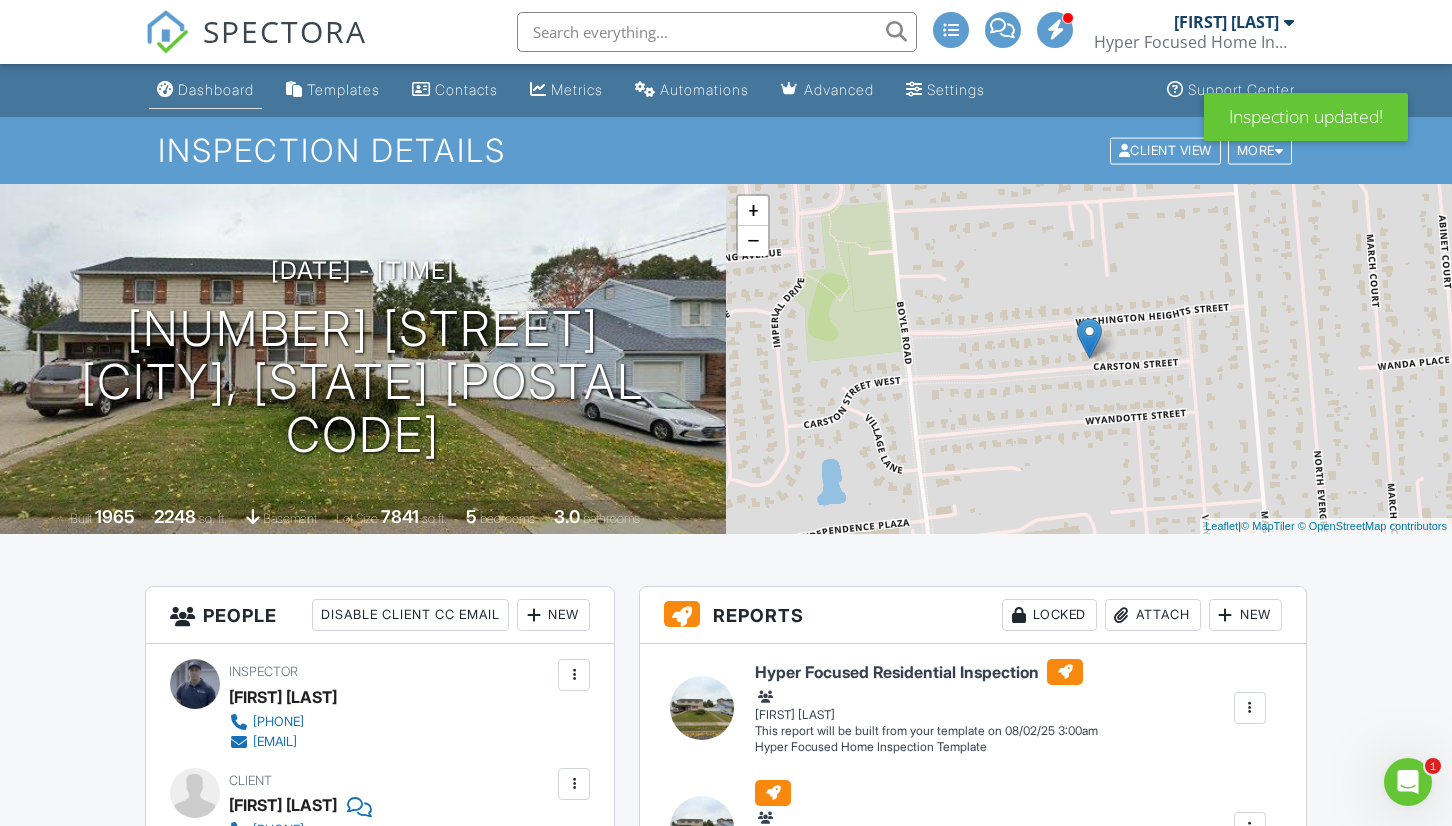 click on "Dashboard" at bounding box center [216, 89] 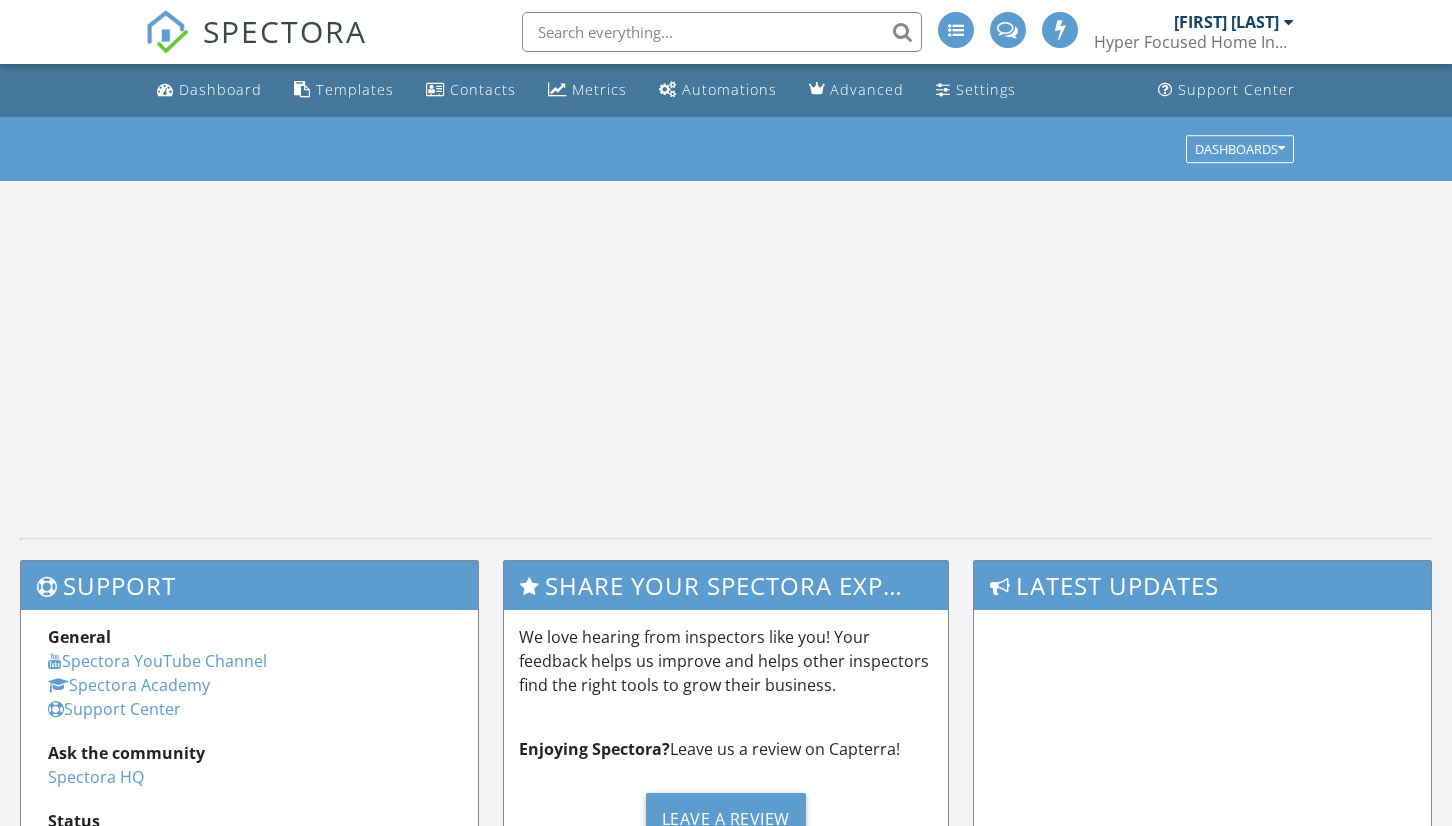 scroll, scrollTop: 0, scrollLeft: 0, axis: both 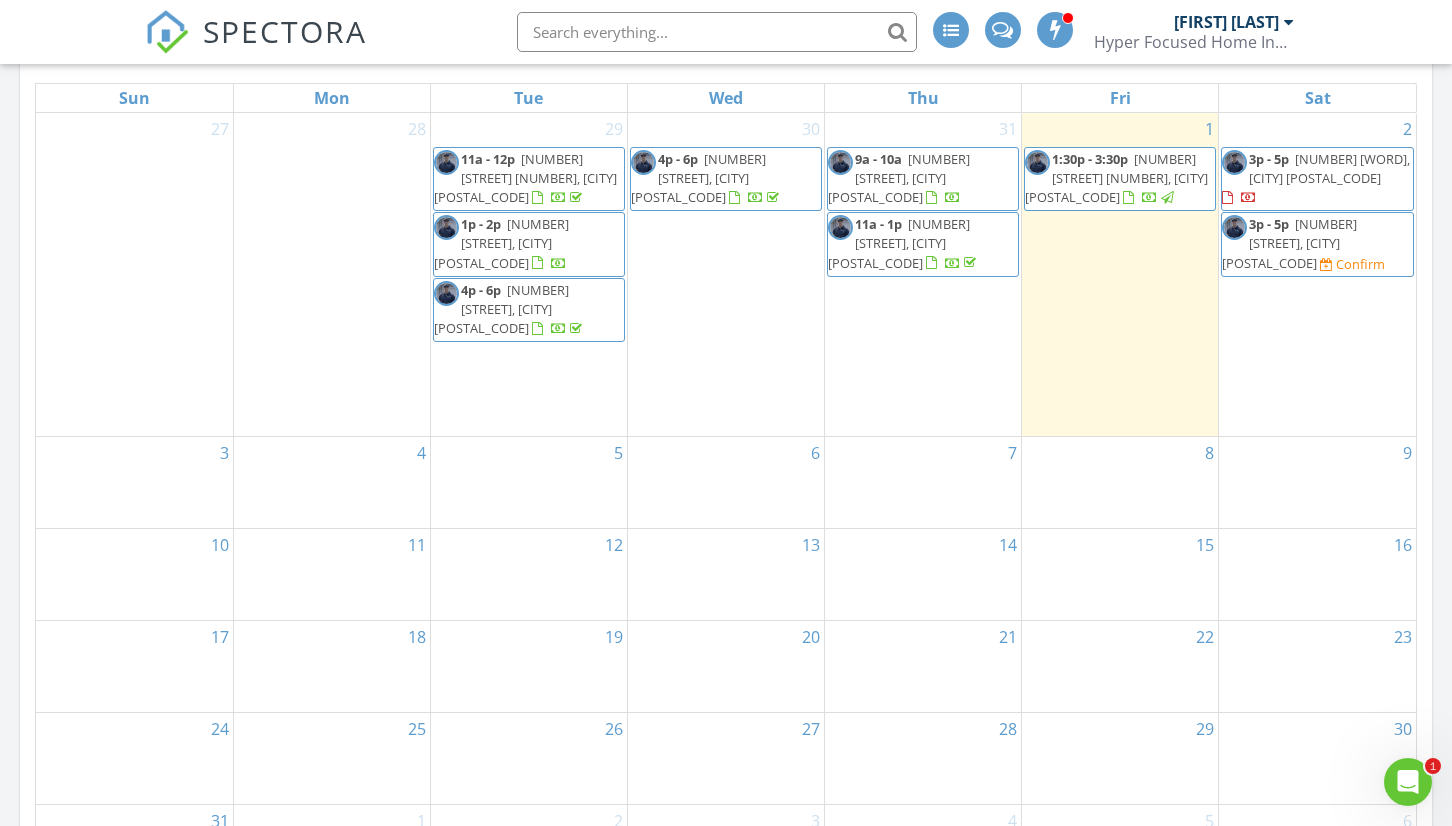 click on "3p - 5p
73 S Evergreen Dr, Selden 11784
Confirm" at bounding box center (1317, 244) 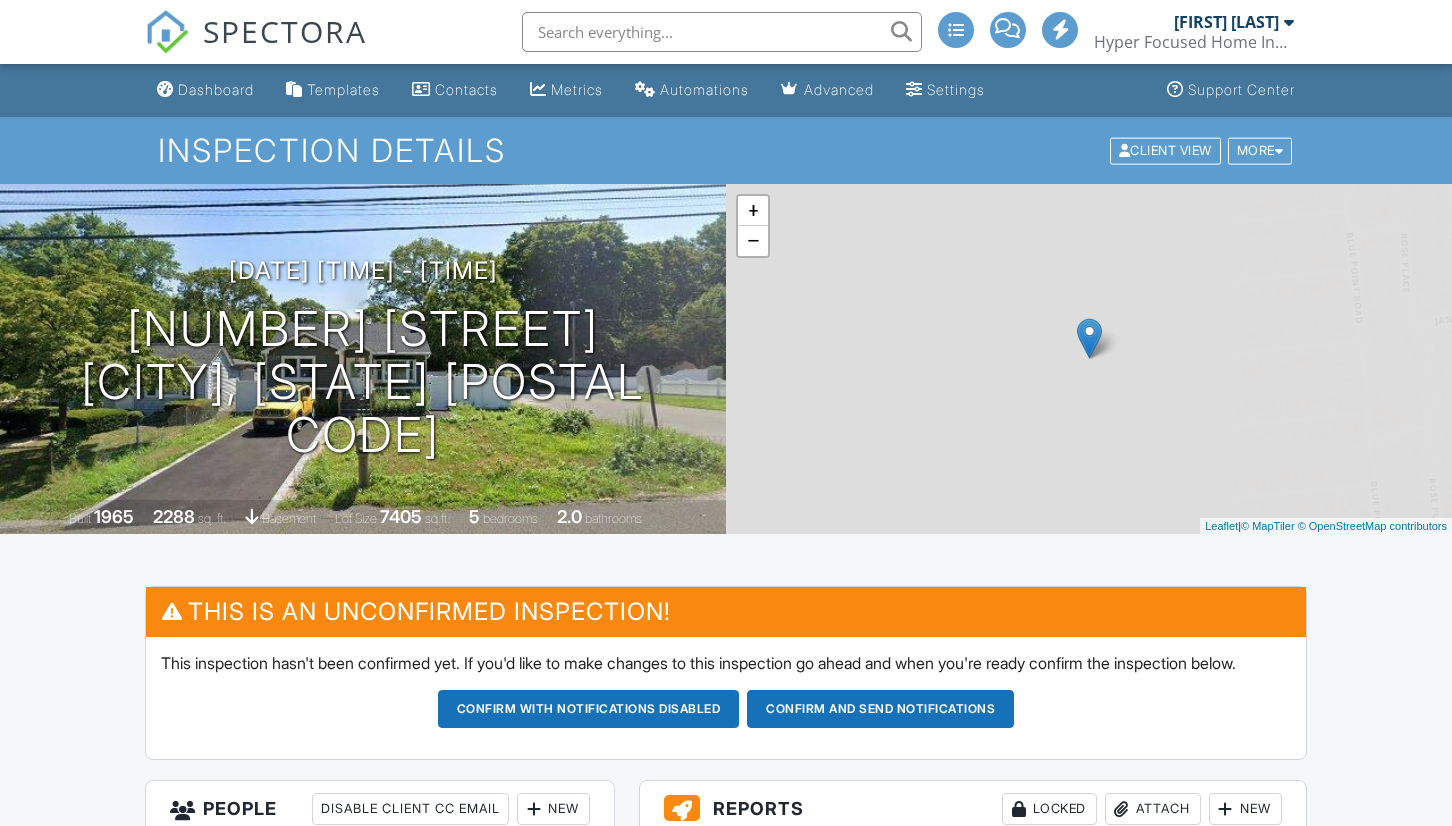 scroll, scrollTop: 0, scrollLeft: 0, axis: both 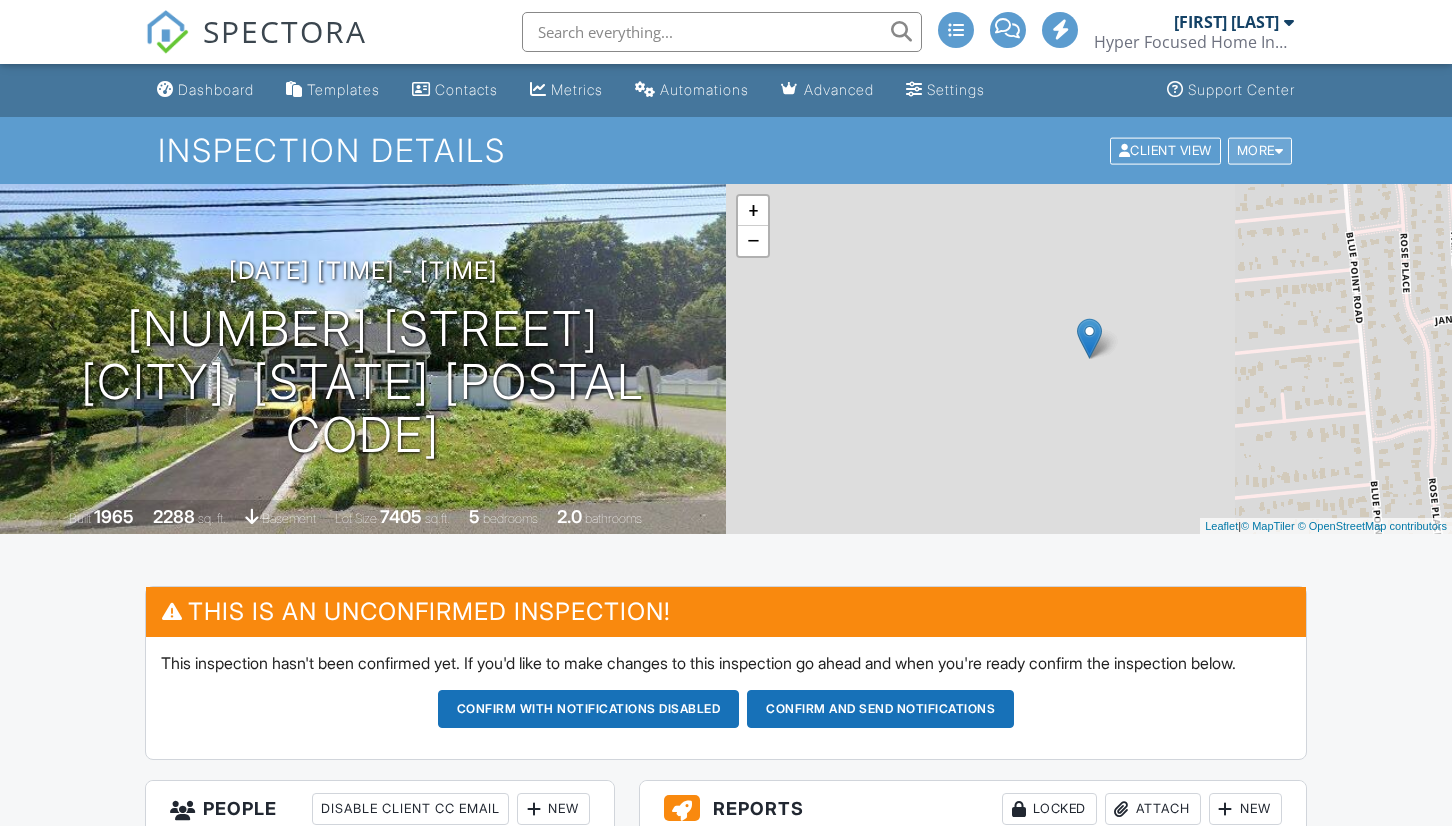 click at bounding box center (1279, 150) 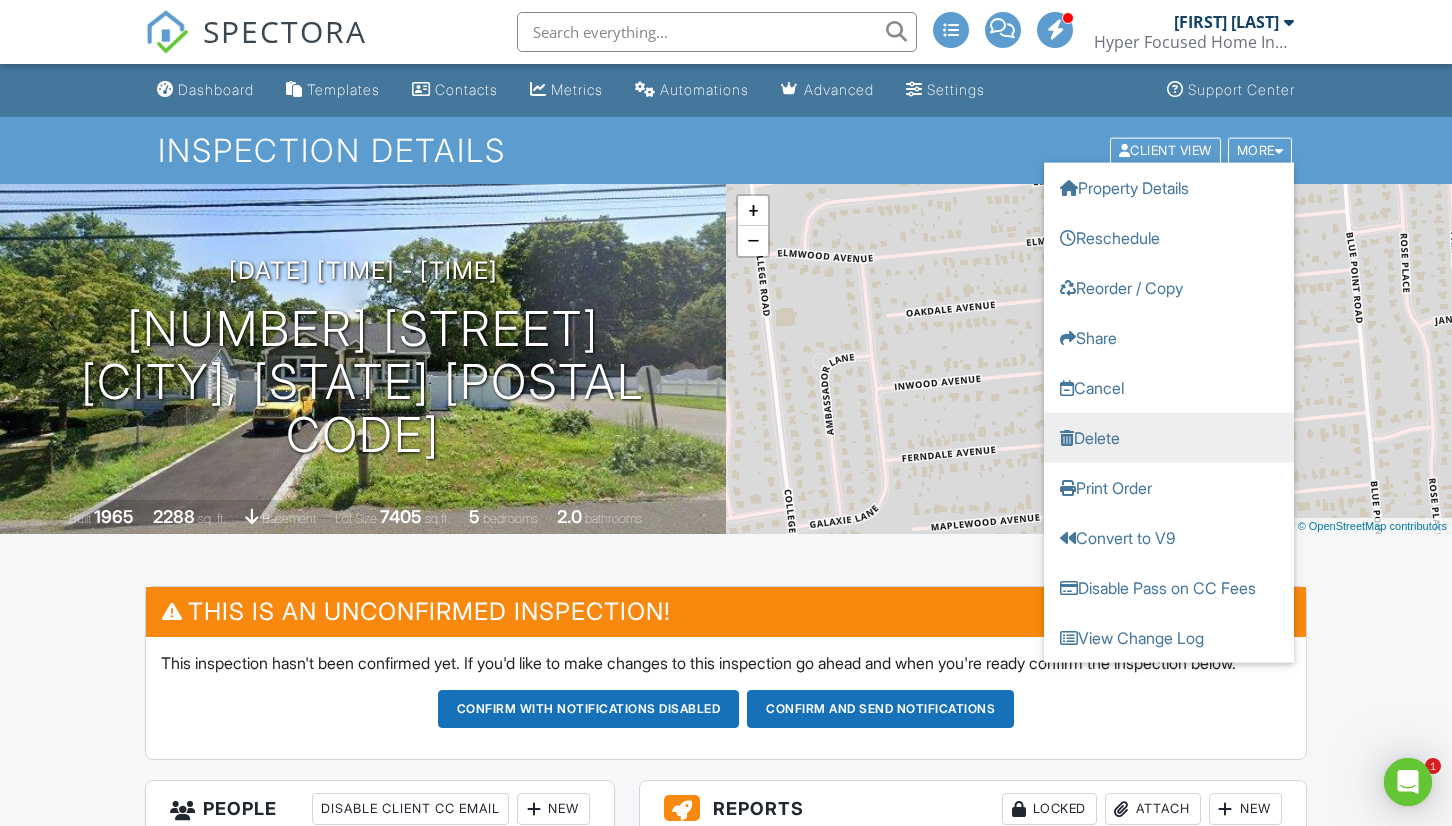 scroll, scrollTop: 0, scrollLeft: 0, axis: both 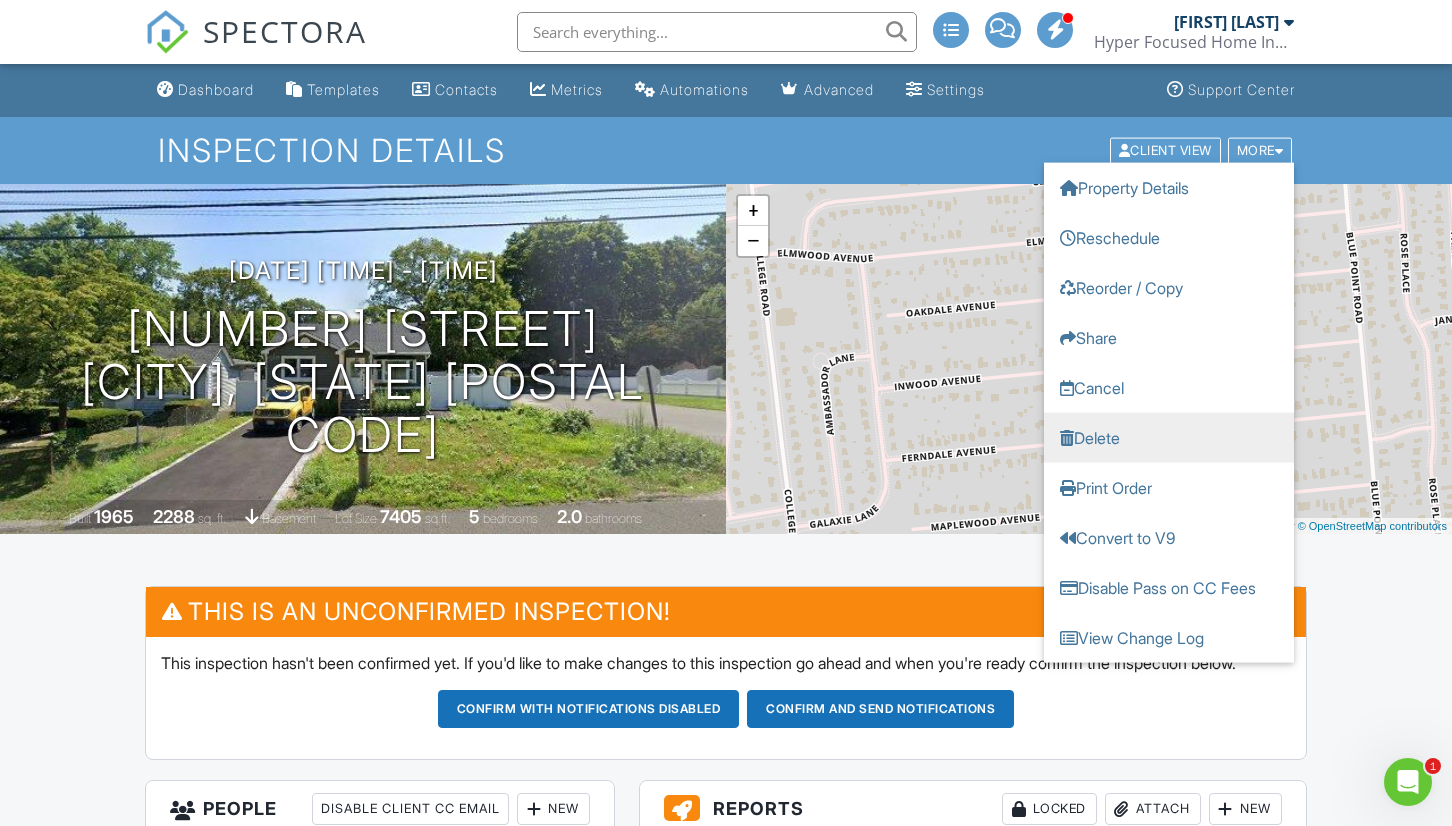 click on "Delete" at bounding box center (1169, 437) 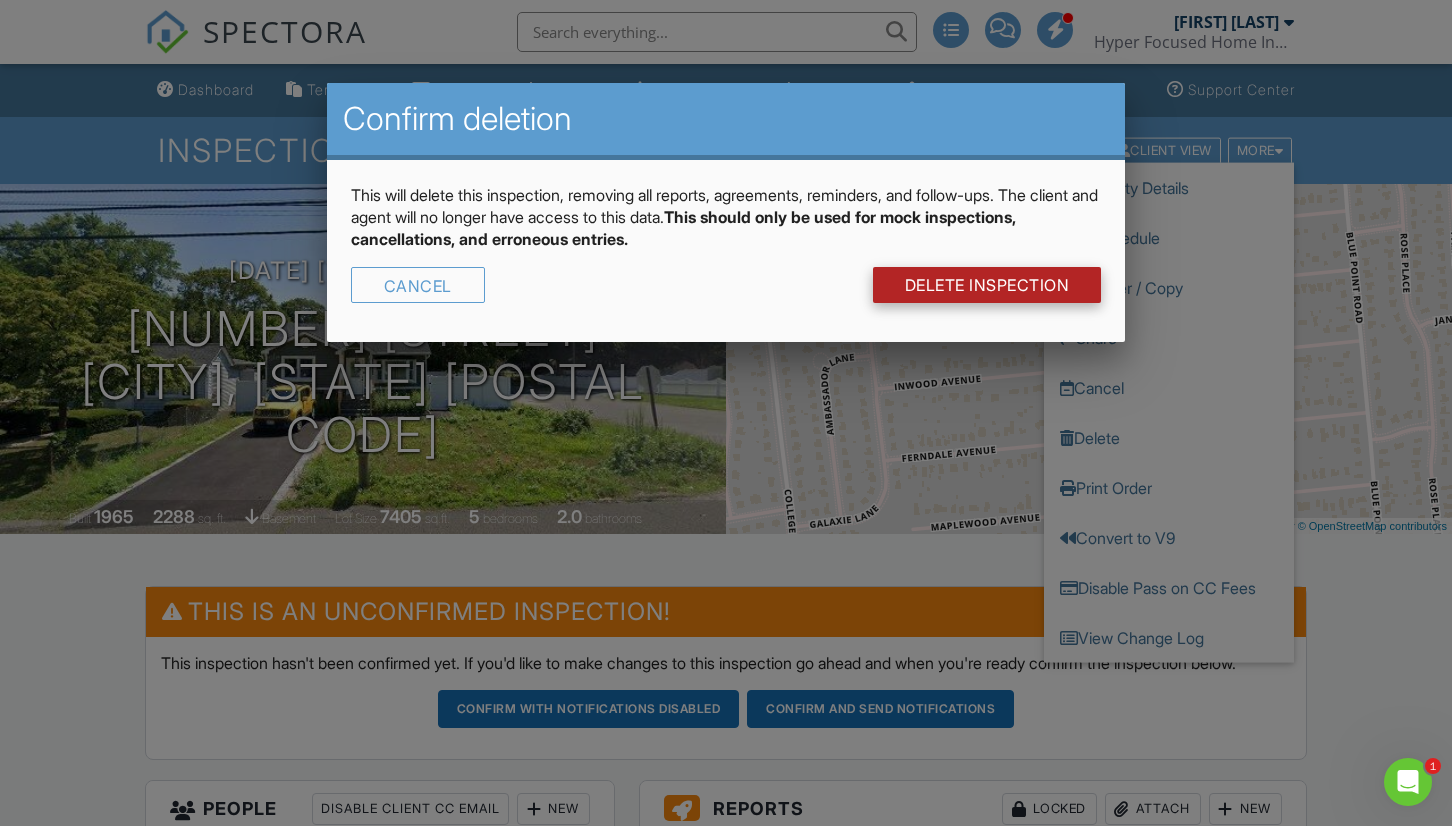 click on "DELETE Inspection" at bounding box center [987, 285] 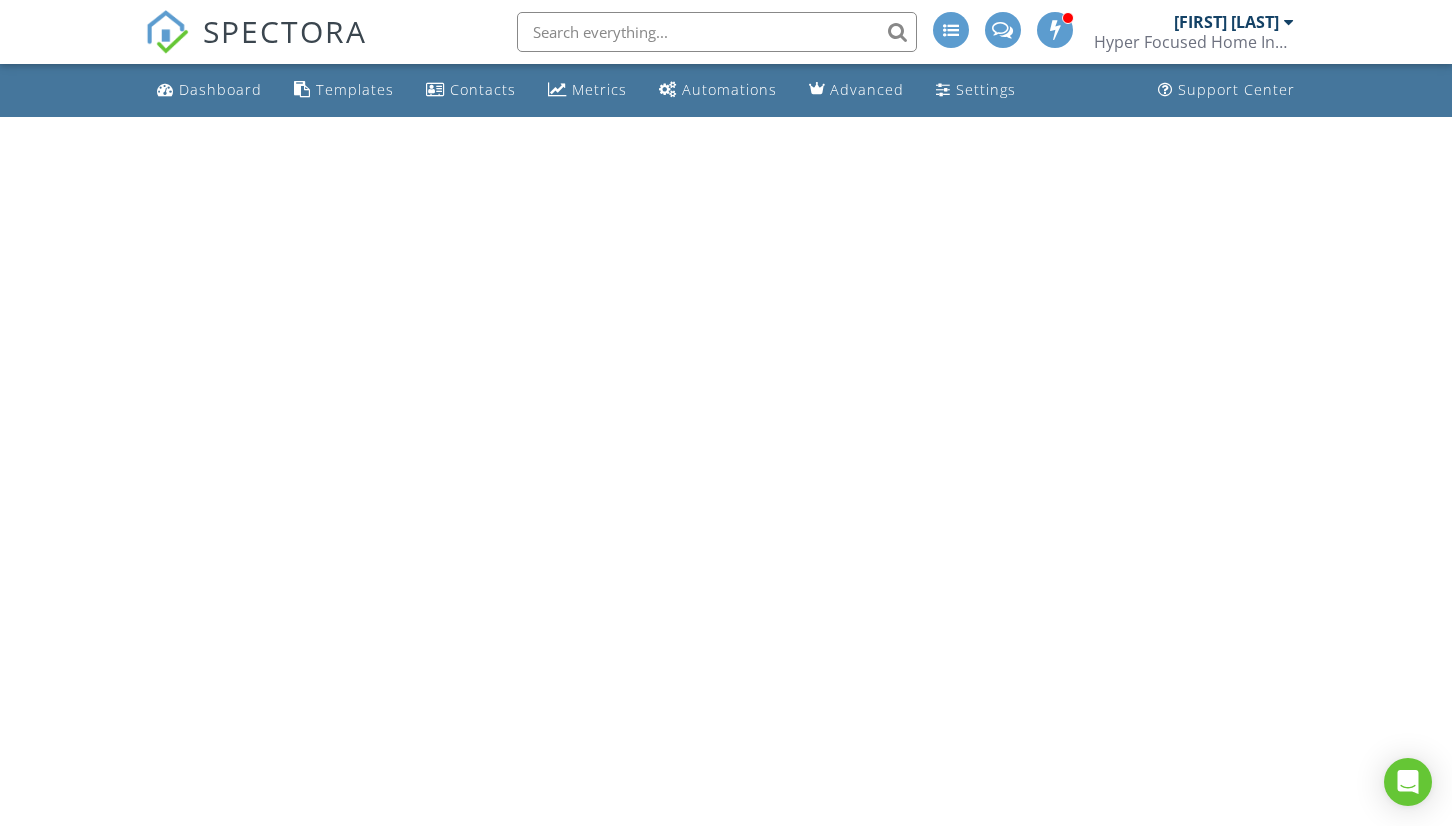 scroll, scrollTop: 0, scrollLeft: 0, axis: both 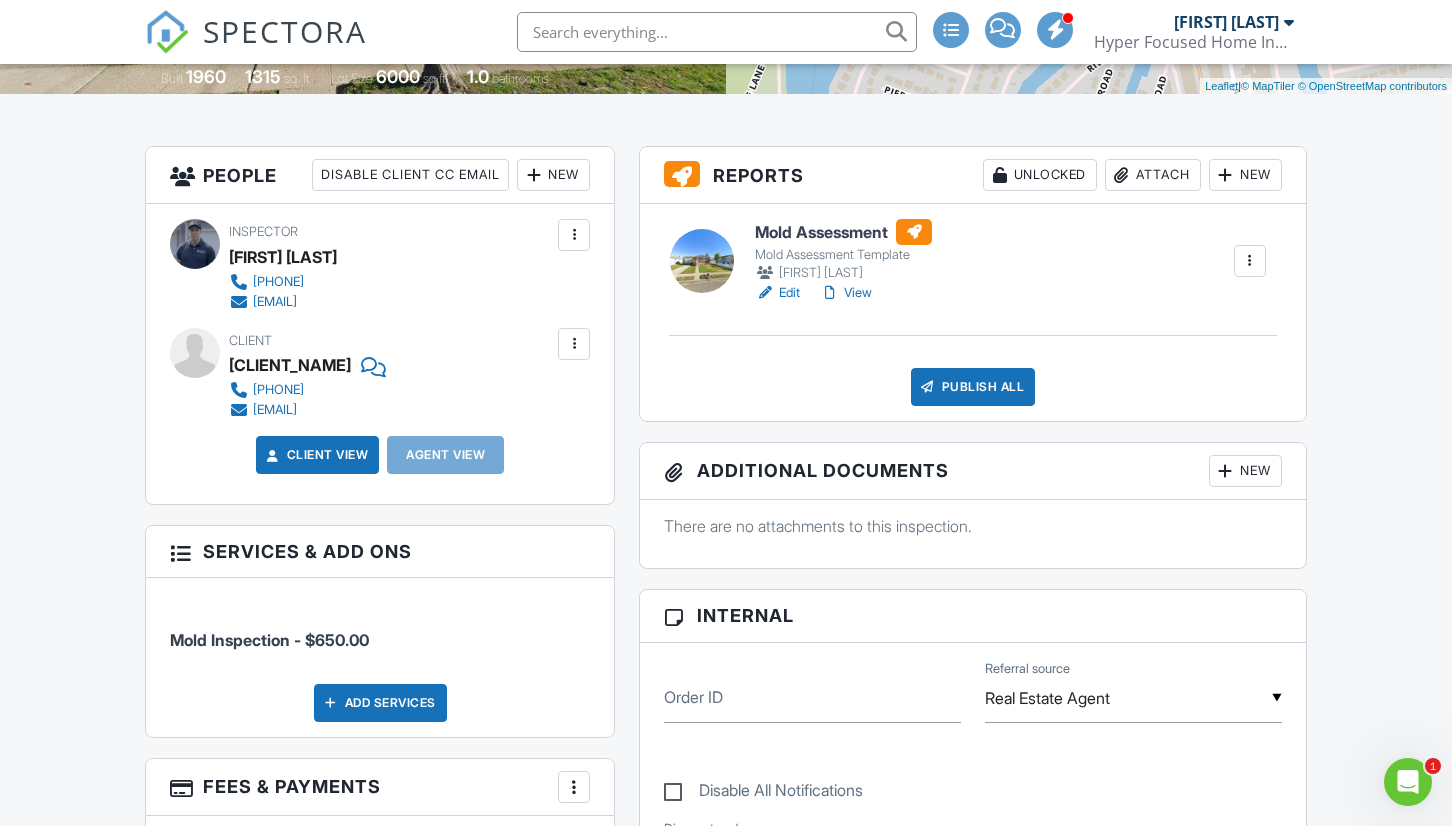 click at bounding box center [1226, 471] 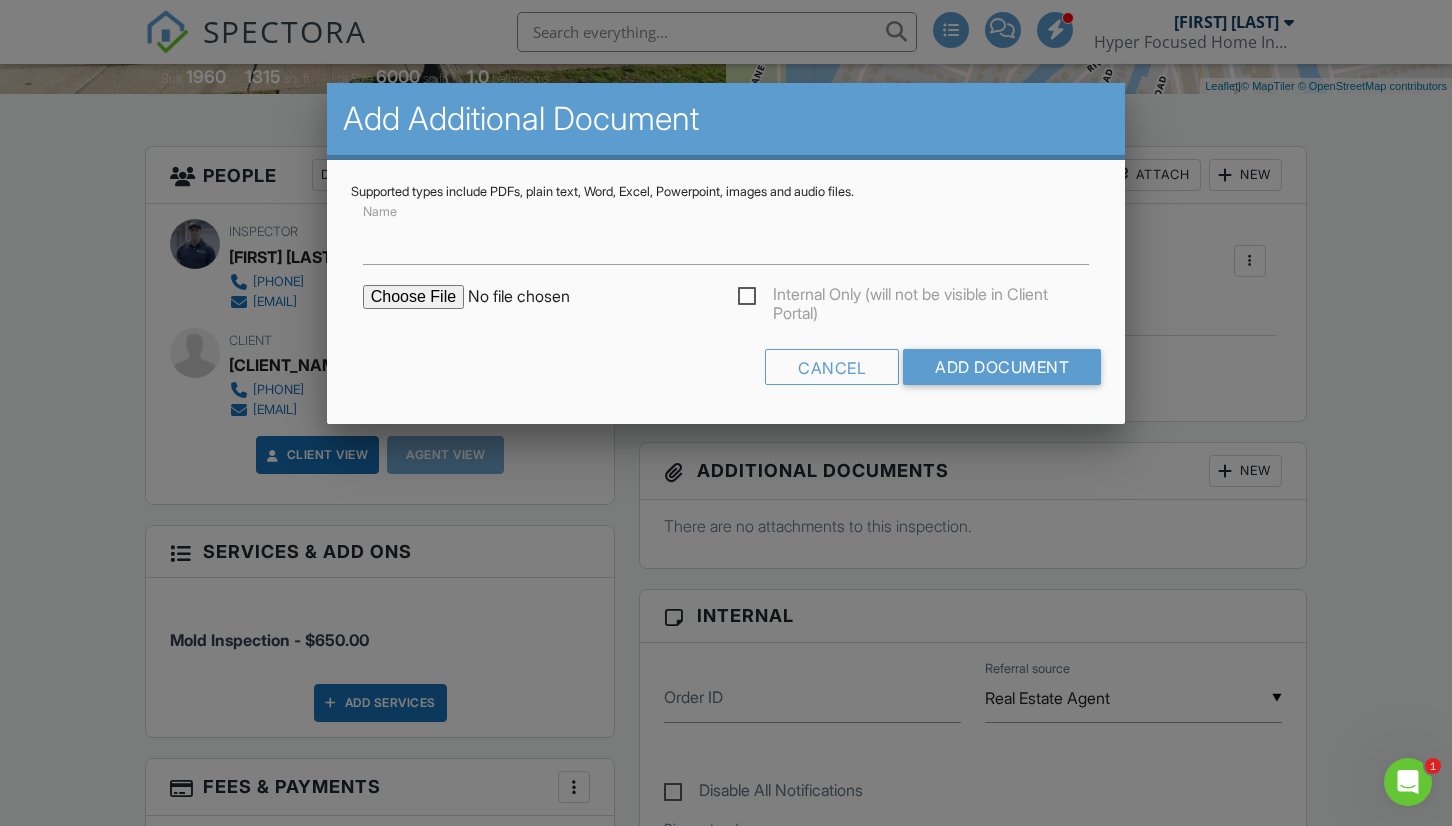 click at bounding box center (533, 297) 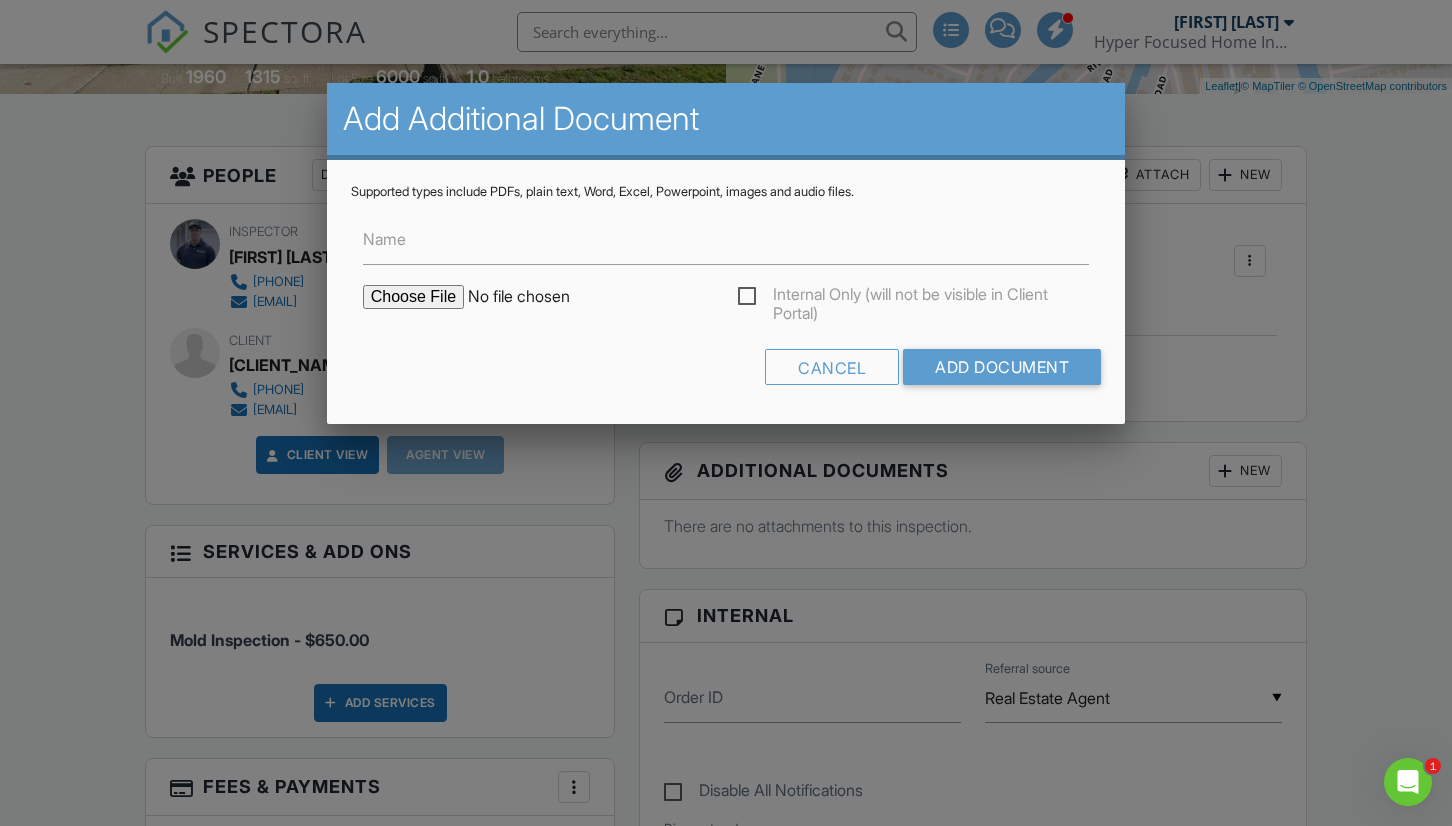 type on "C:\fakepath\3297 Elliot Blvd Oceanside Lab Results.pdf" 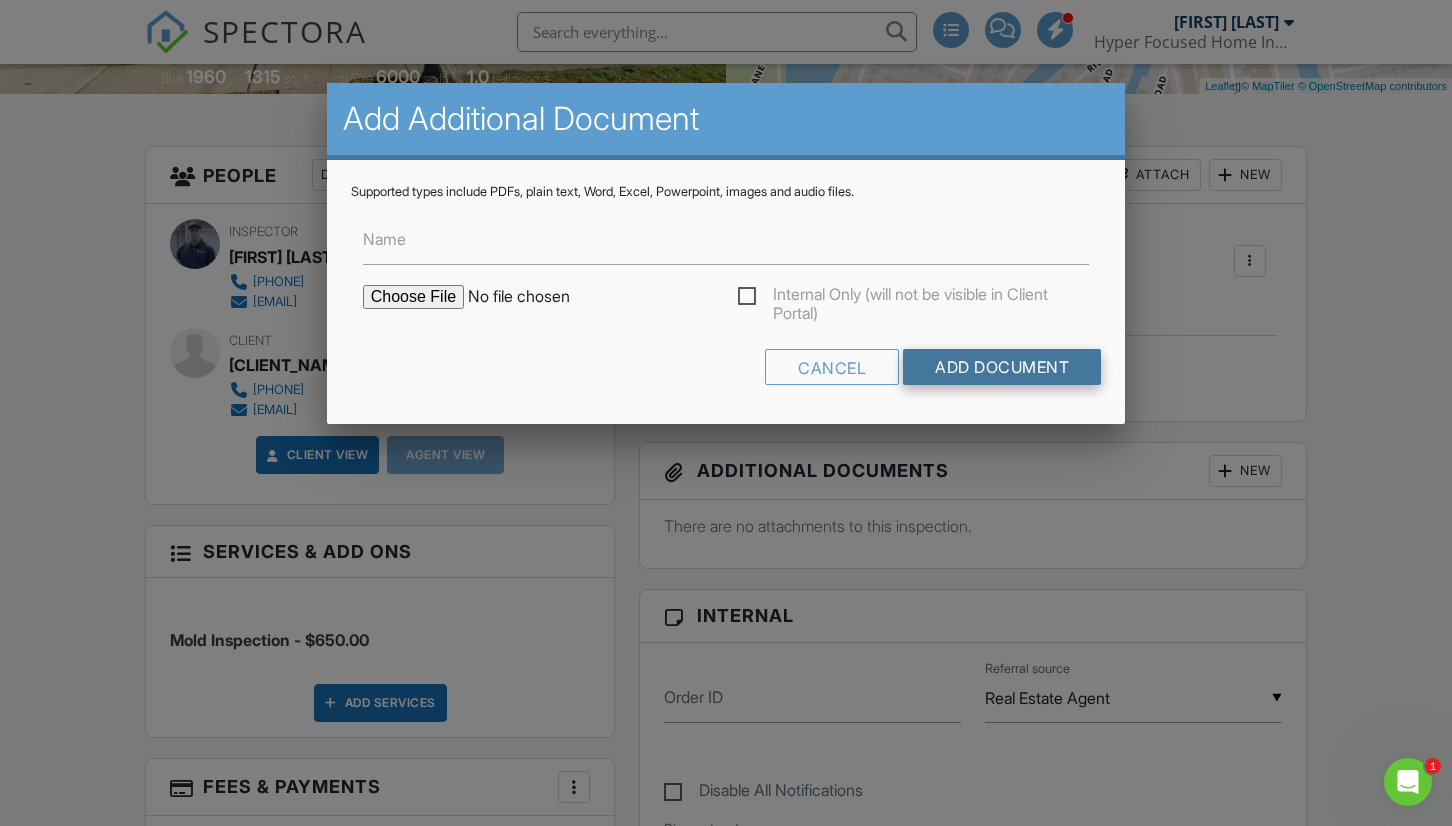 click on "Add Document" at bounding box center (1002, 367) 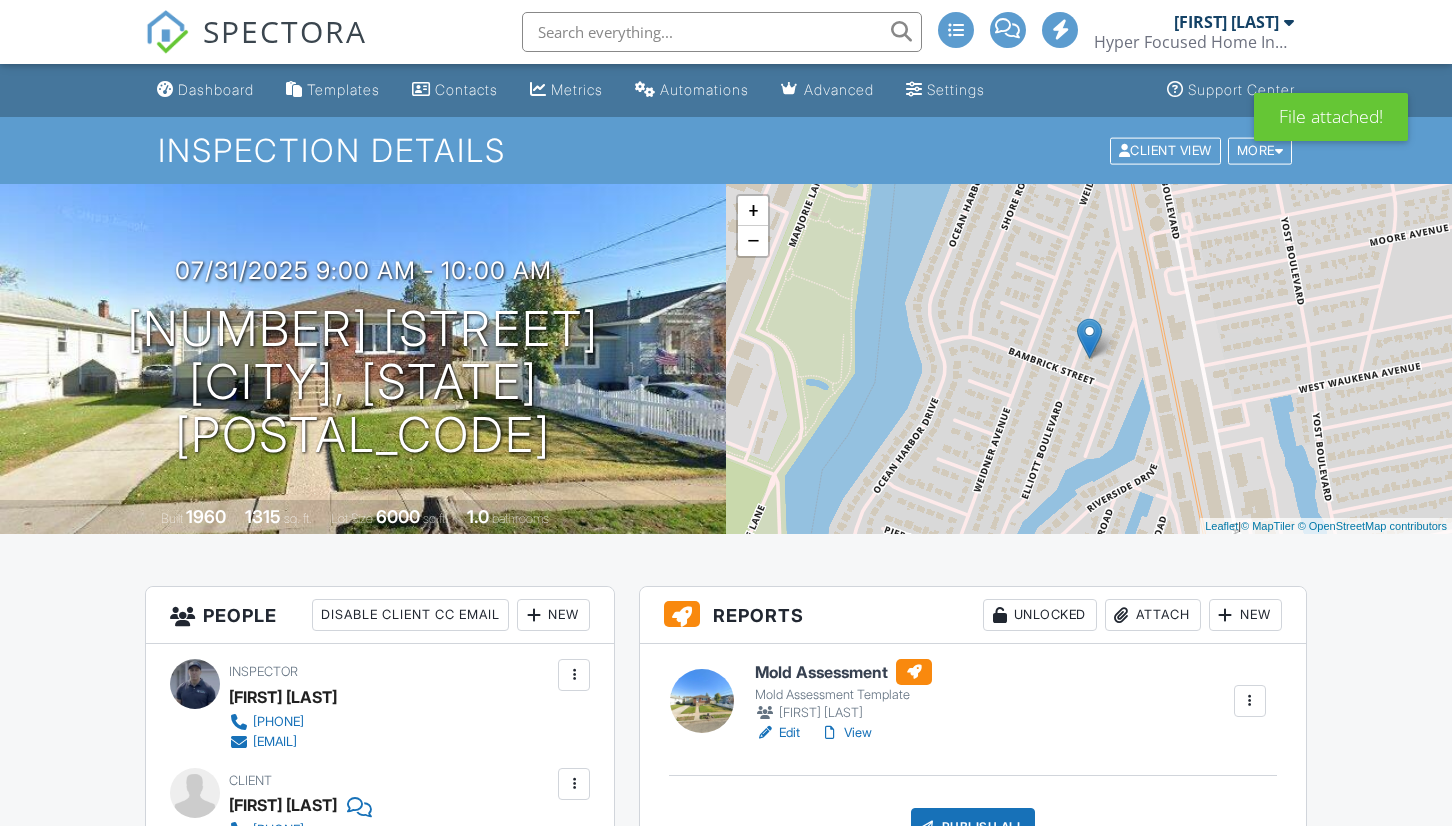 scroll, scrollTop: 0, scrollLeft: 0, axis: both 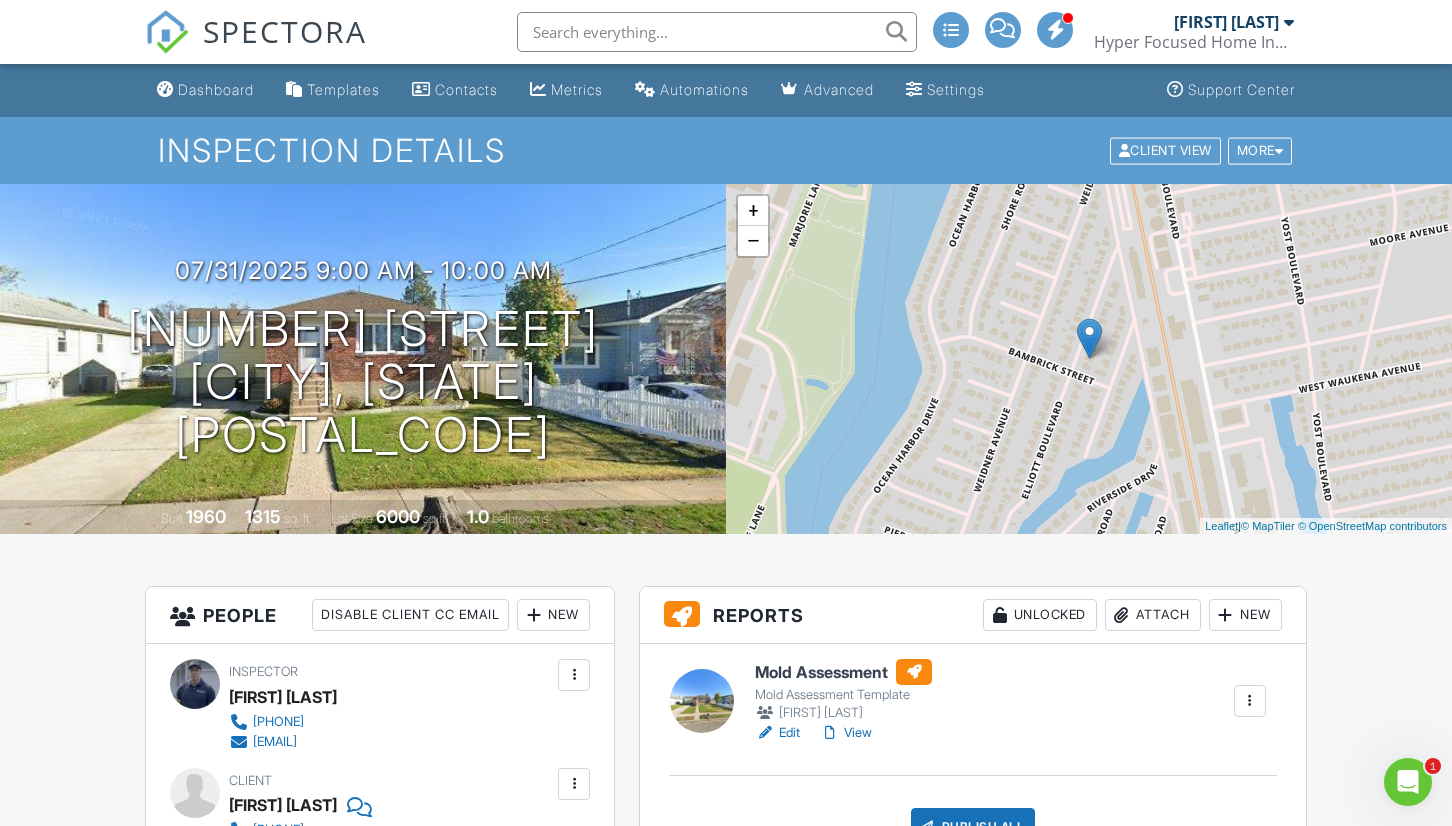 click on "View" at bounding box center [846, 733] 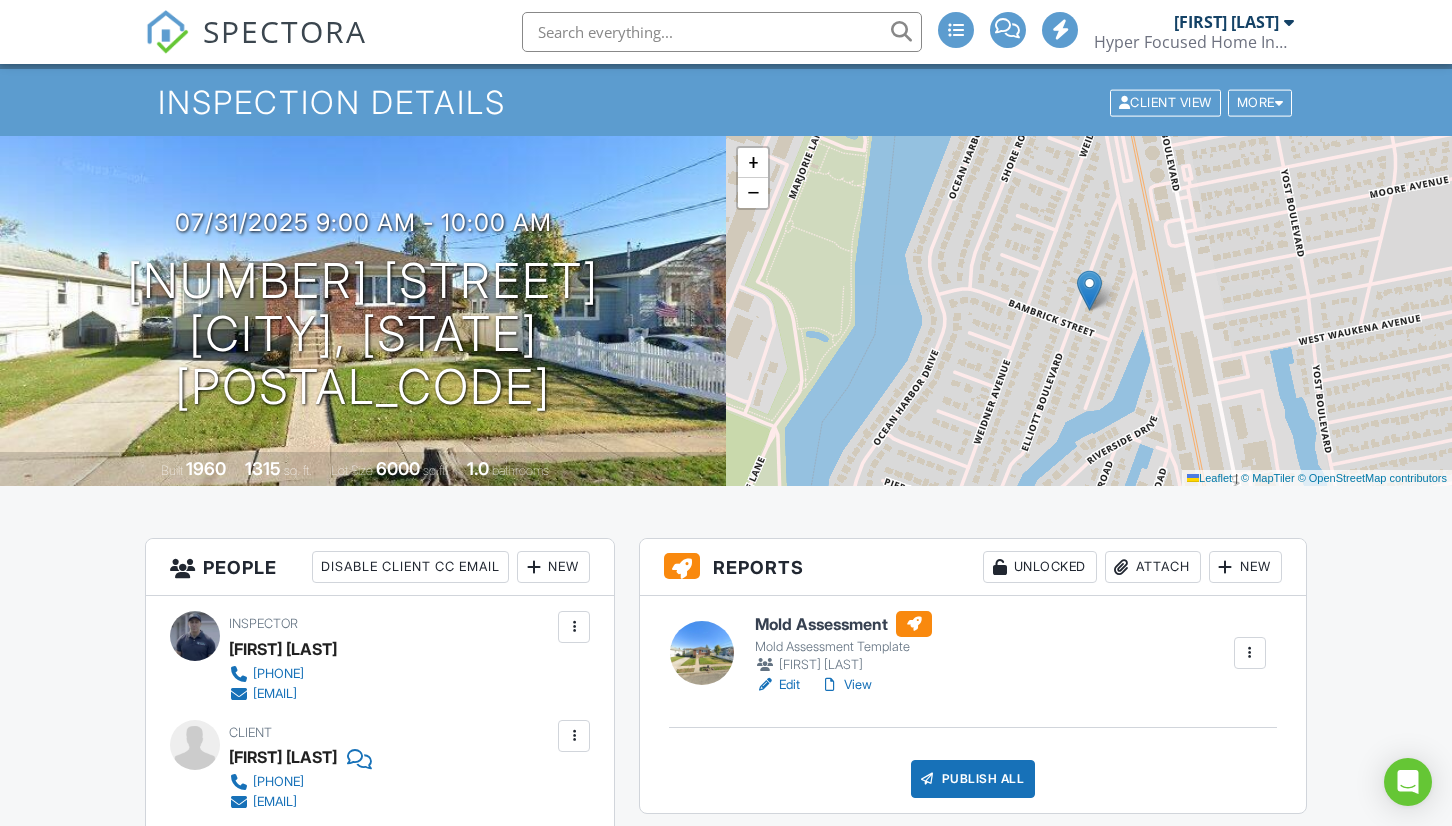 scroll, scrollTop: 48, scrollLeft: 0, axis: vertical 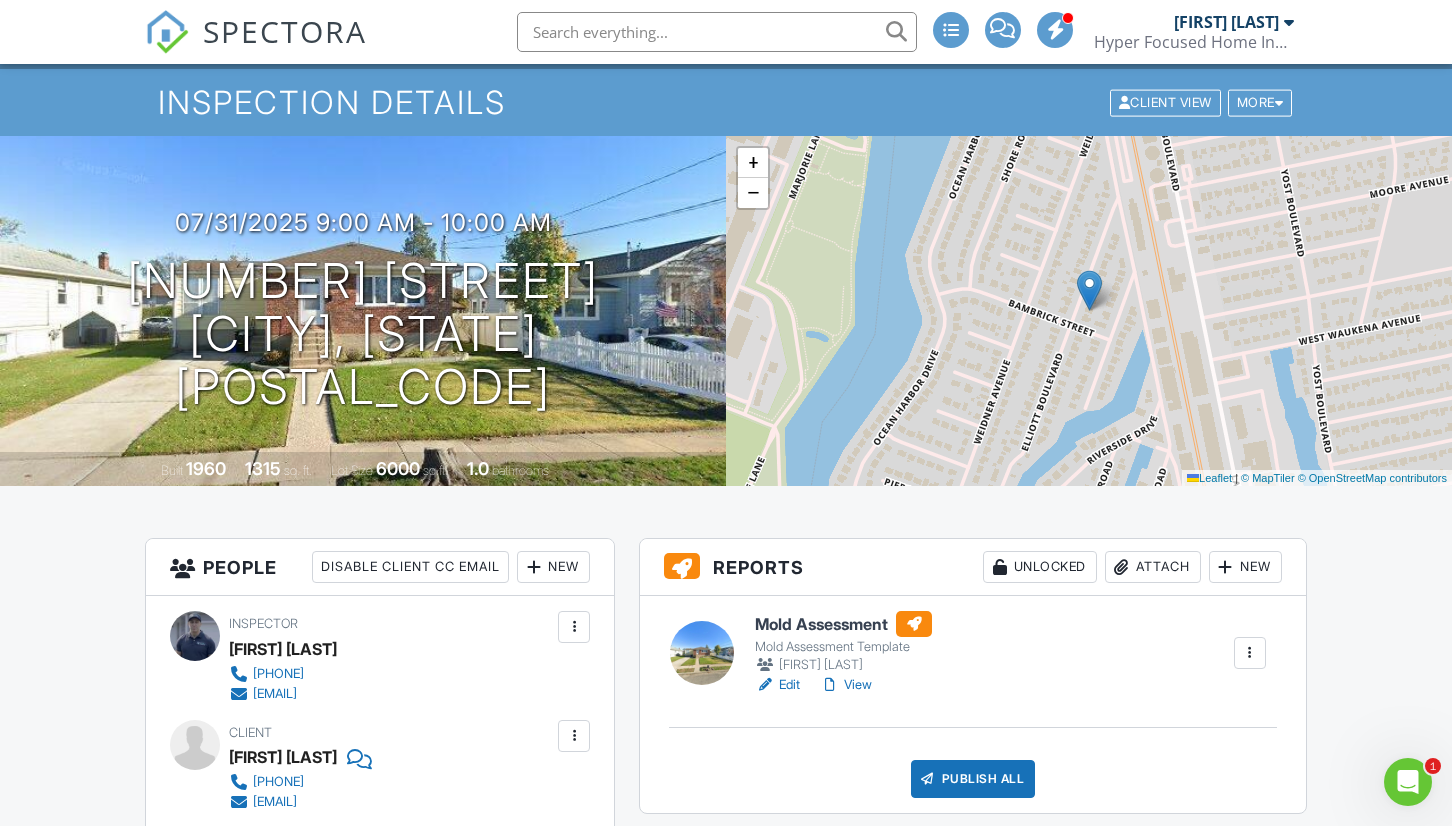 click on "Edit" at bounding box center [777, 685] 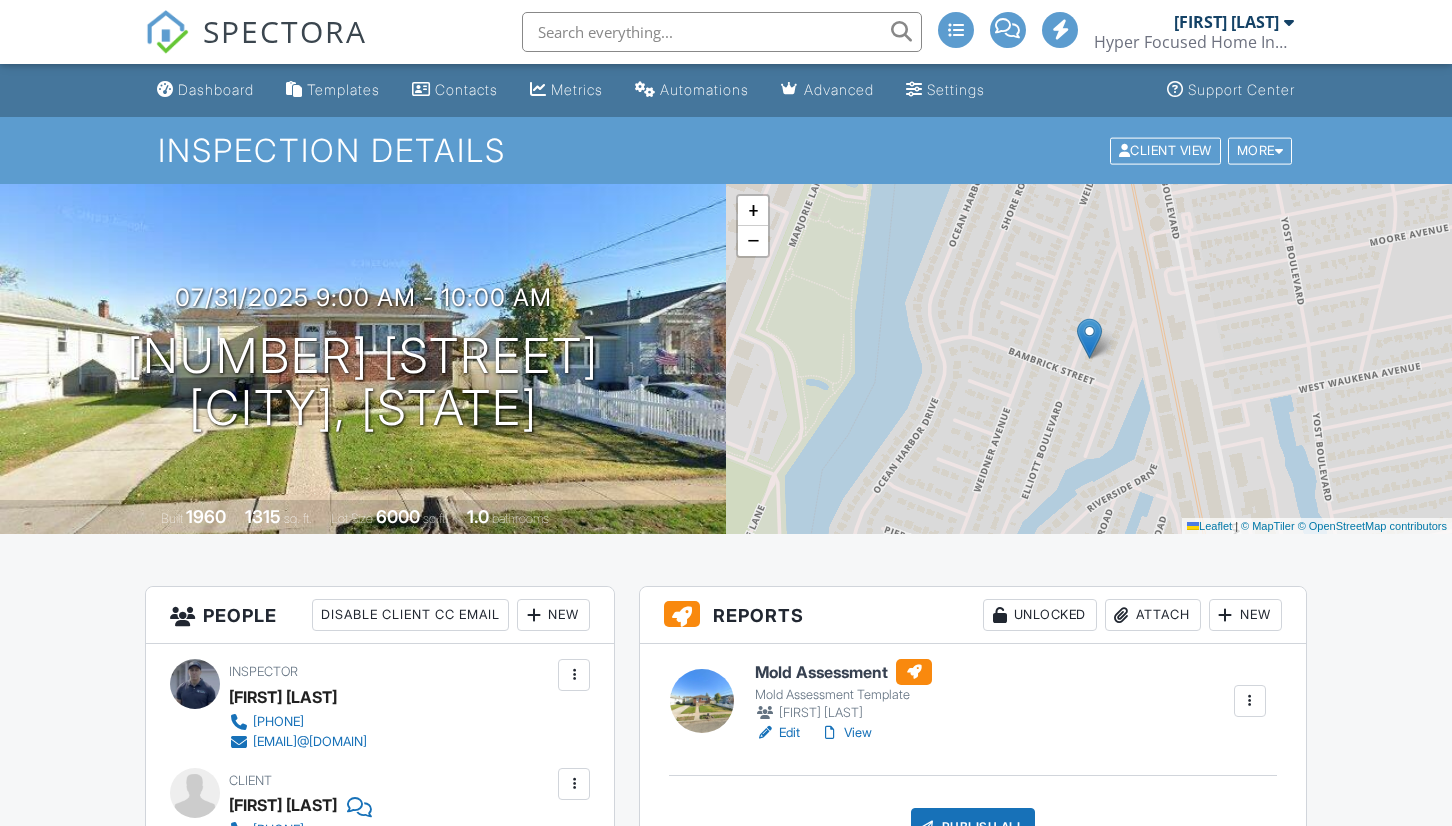 scroll, scrollTop: 0, scrollLeft: 0, axis: both 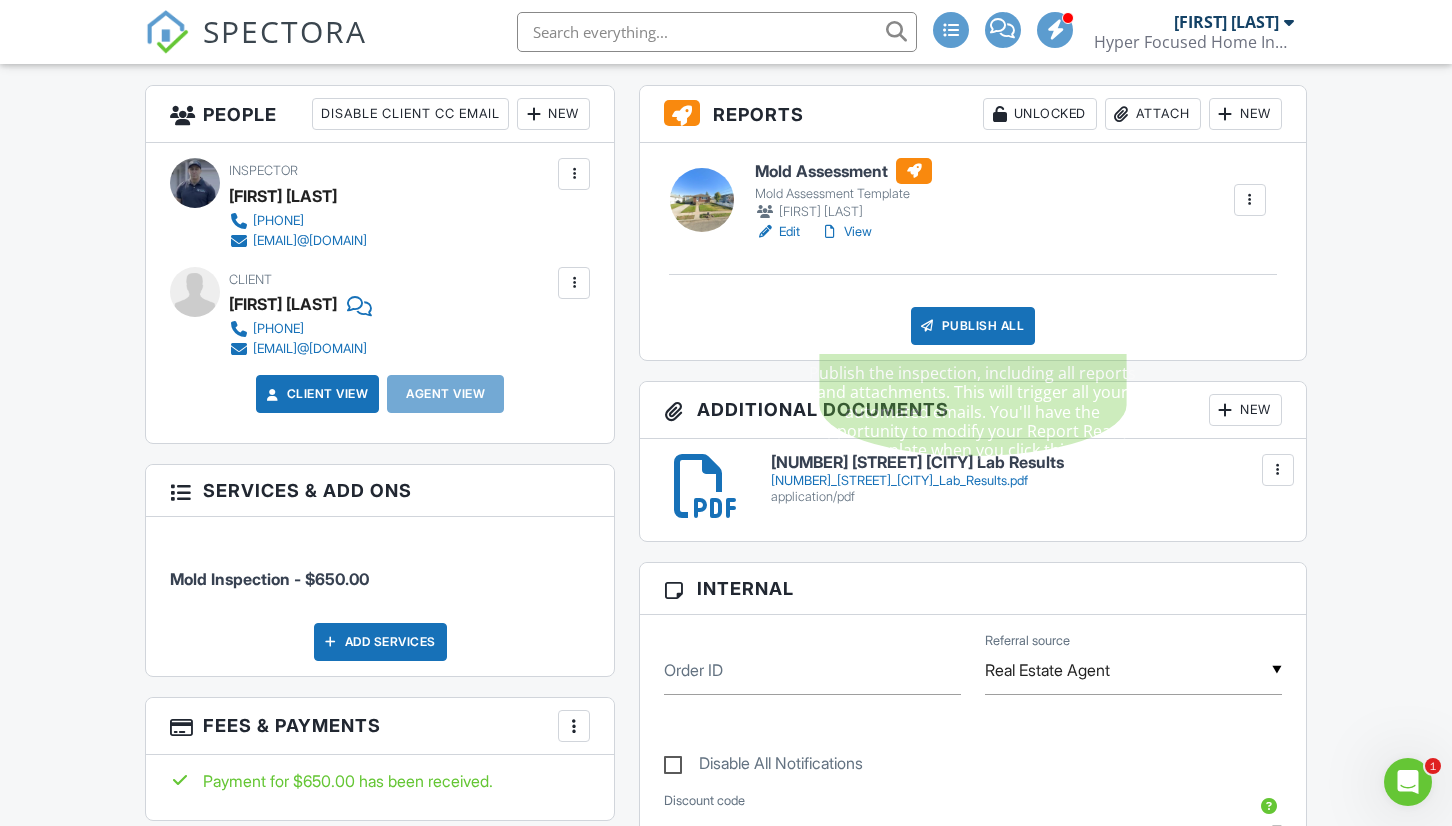 click on "Publish All" at bounding box center (973, 326) 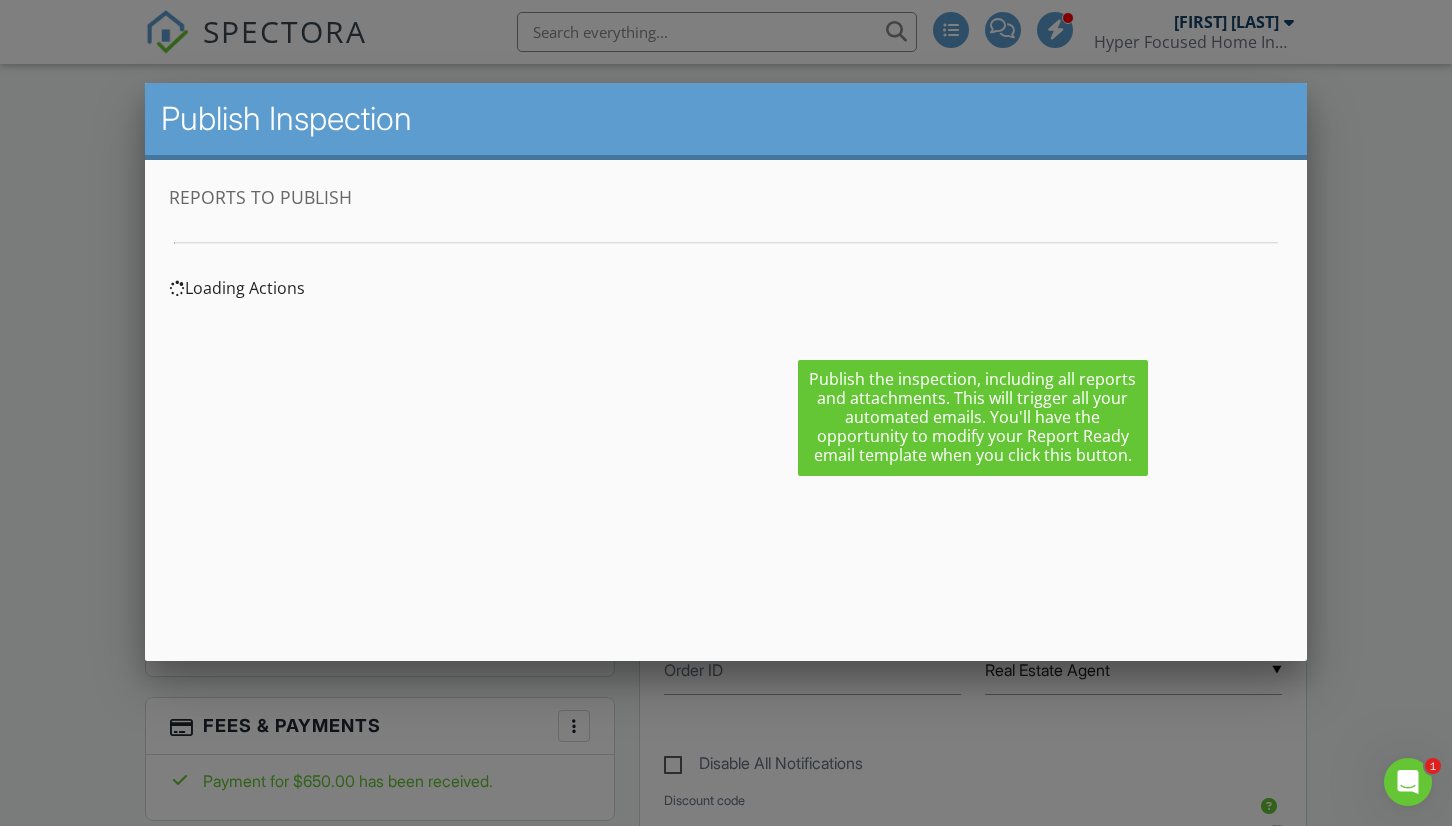 scroll, scrollTop: 0, scrollLeft: 0, axis: both 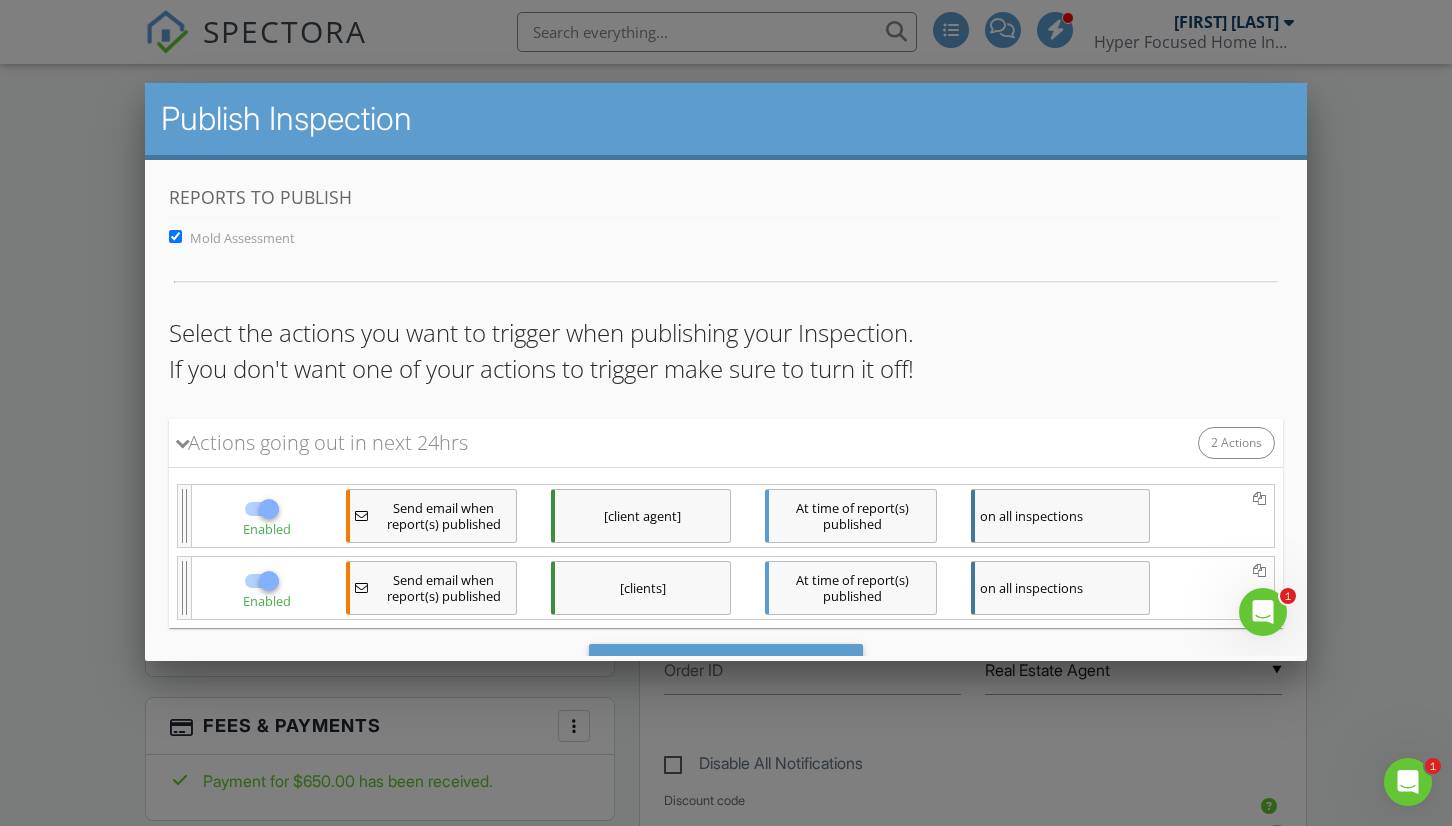 click at bounding box center (726, 416) 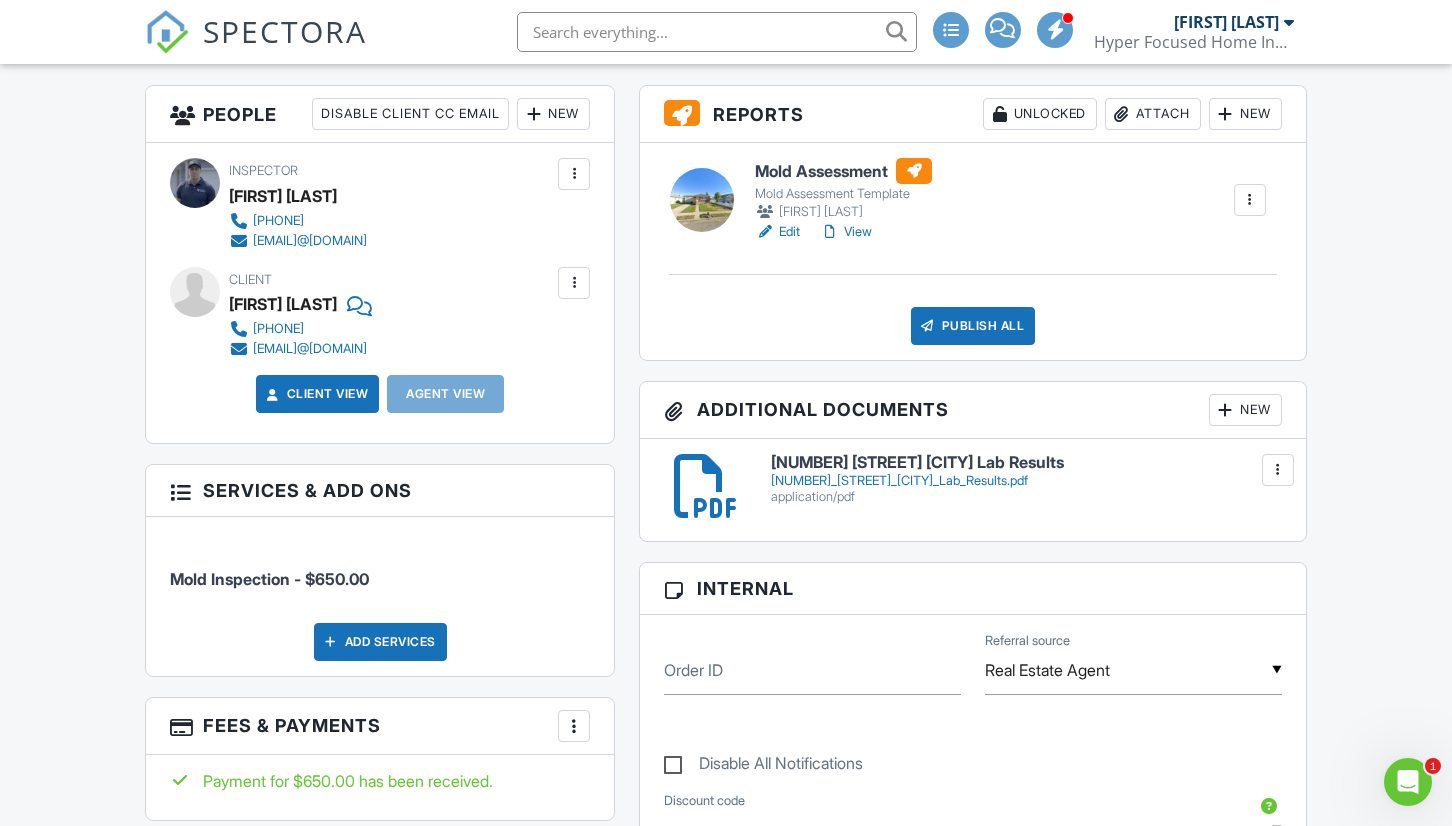 click on "View" at bounding box center (846, 232) 